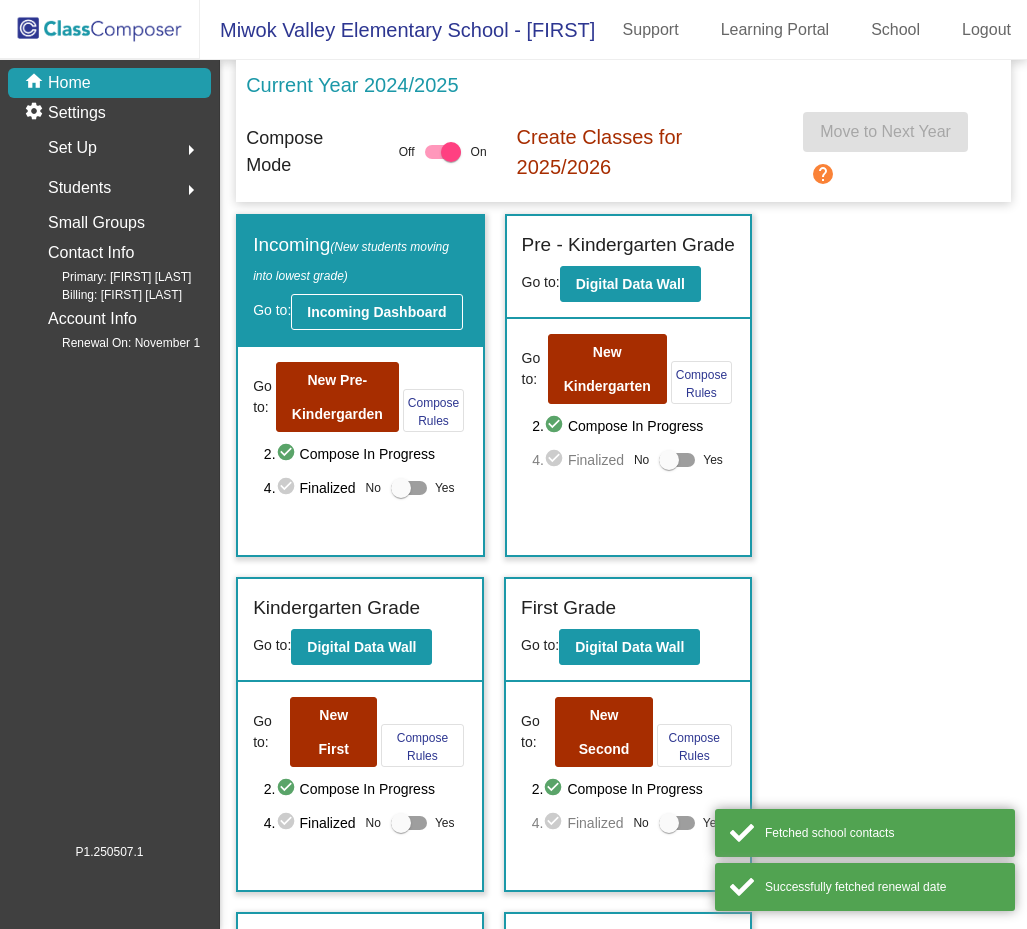 scroll, scrollTop: 0, scrollLeft: 0, axis: both 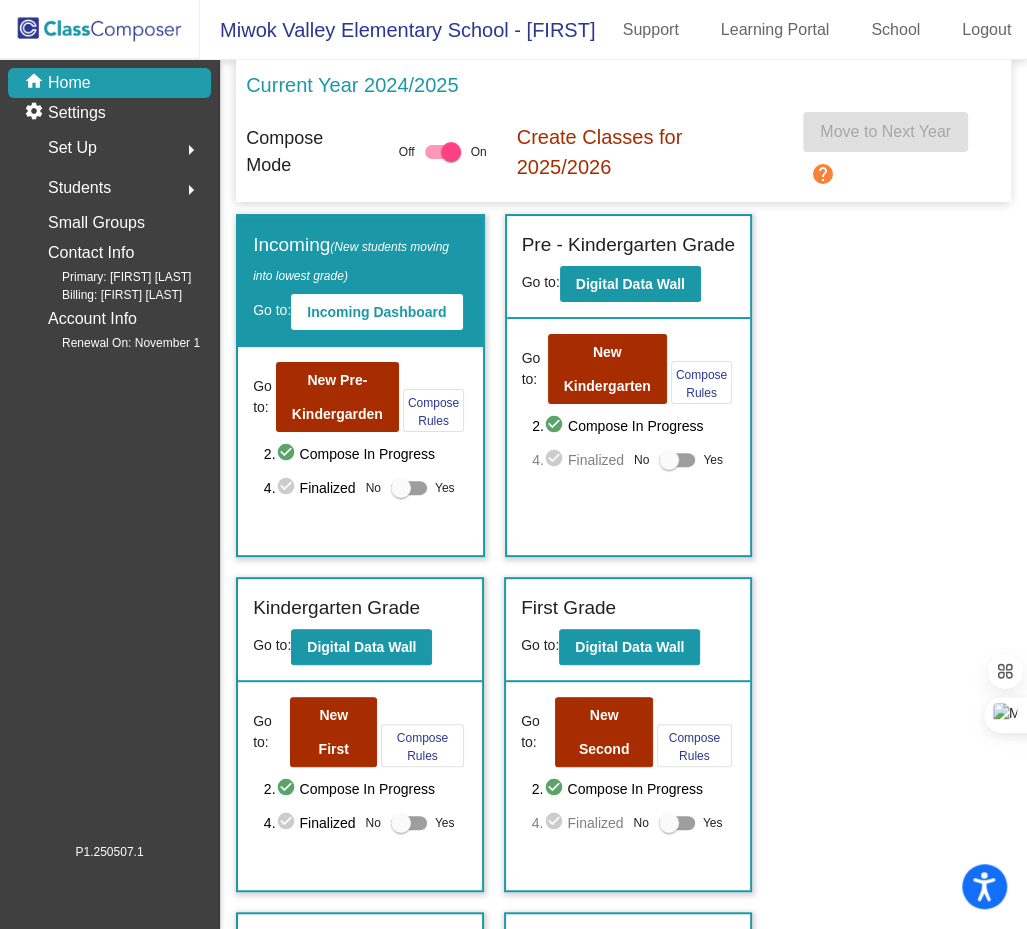 click on "Students  arrow_right" 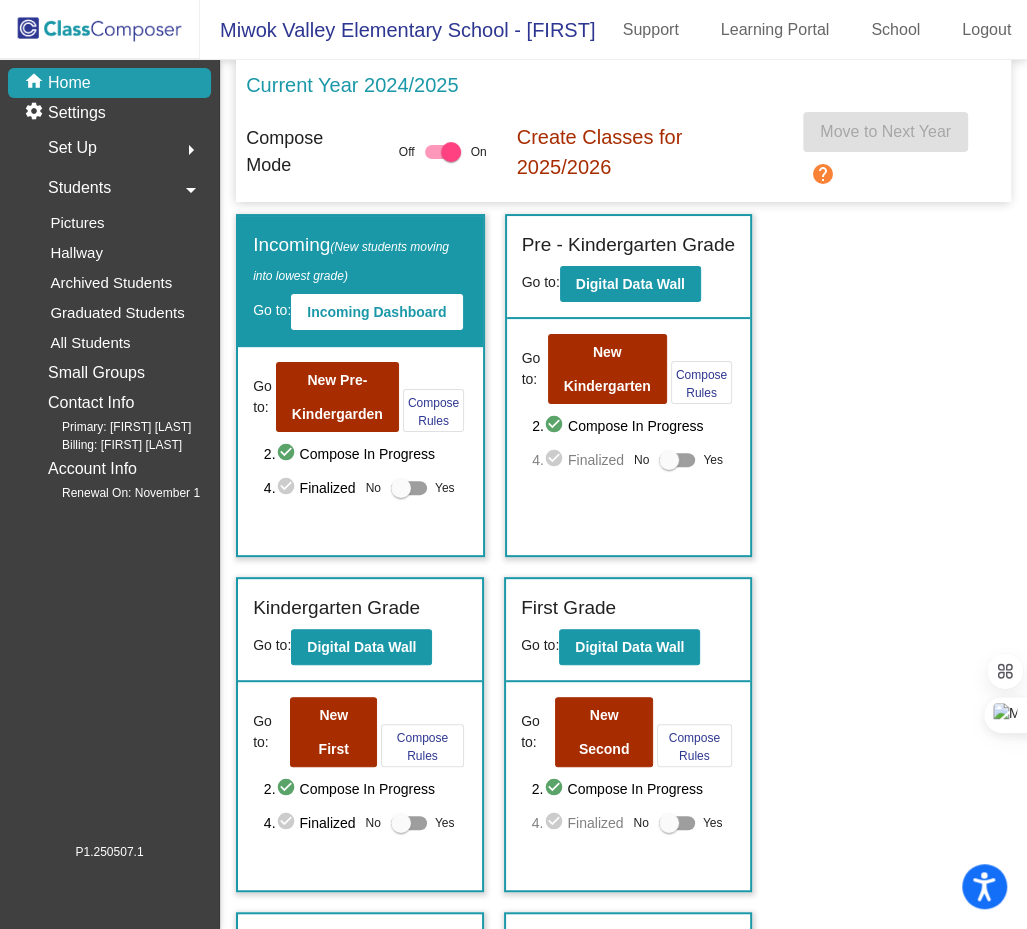 click on "Incoming   (New students moving into lowest grade) Go to:  Incoming Dashboard Go to:  New Pre-Kindergarden  Compose Rules     2.  check_circle  Compose In Progress   4.  check_circle  Finalized  No   Yes Pre - Kindergarten Grade Go to:  Digital Data Wall Go to:  New Kindergarten  Compose Rules     2.  check_circle  Compose In Progress   4.  check_circle  Finalized  No   Yes Kindergarten Grade Go to:  Digital Data Wall Go to:  New First  Compose Rules     2.  check_circle  Compose In Progress   4.  check_circle  Finalized  No   Yes First Grade Go to:  Digital Data Wall Go to:  New Second  Compose Rules     2.  check_circle  Compose In Progress   4.  check_circle  Finalized  No   Yes Second Grade Go to:  Digital Data Wall Go to:  New Third  Compose Rules     2.  check_circle  Compose In Progress   4.  check_circle  Finalized  No   Yes Third Grade Go to:  Digital Data Wall Go to:  New Fourth  Compose Rules     2.  check_circle  Compose In Progress   4.  check_circle  Finalized  No   Yes Fourth Grade" 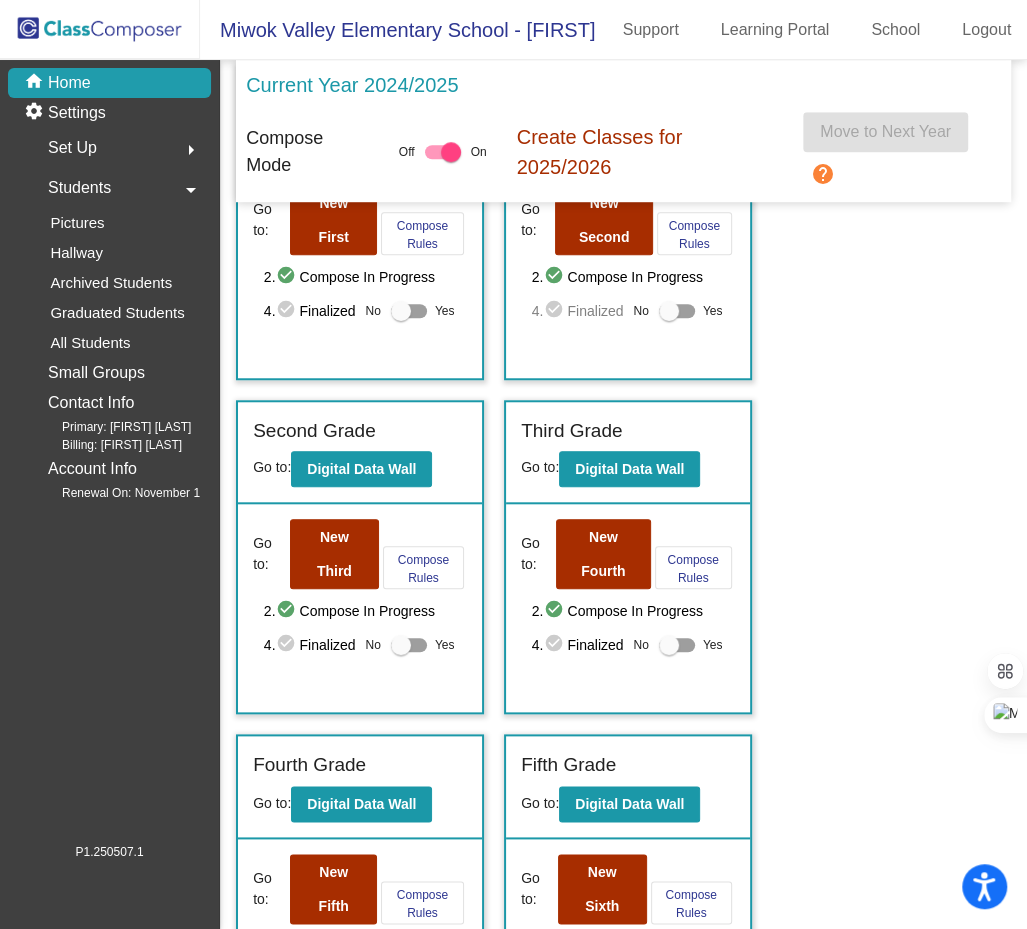 scroll, scrollTop: 509, scrollLeft: 0, axis: vertical 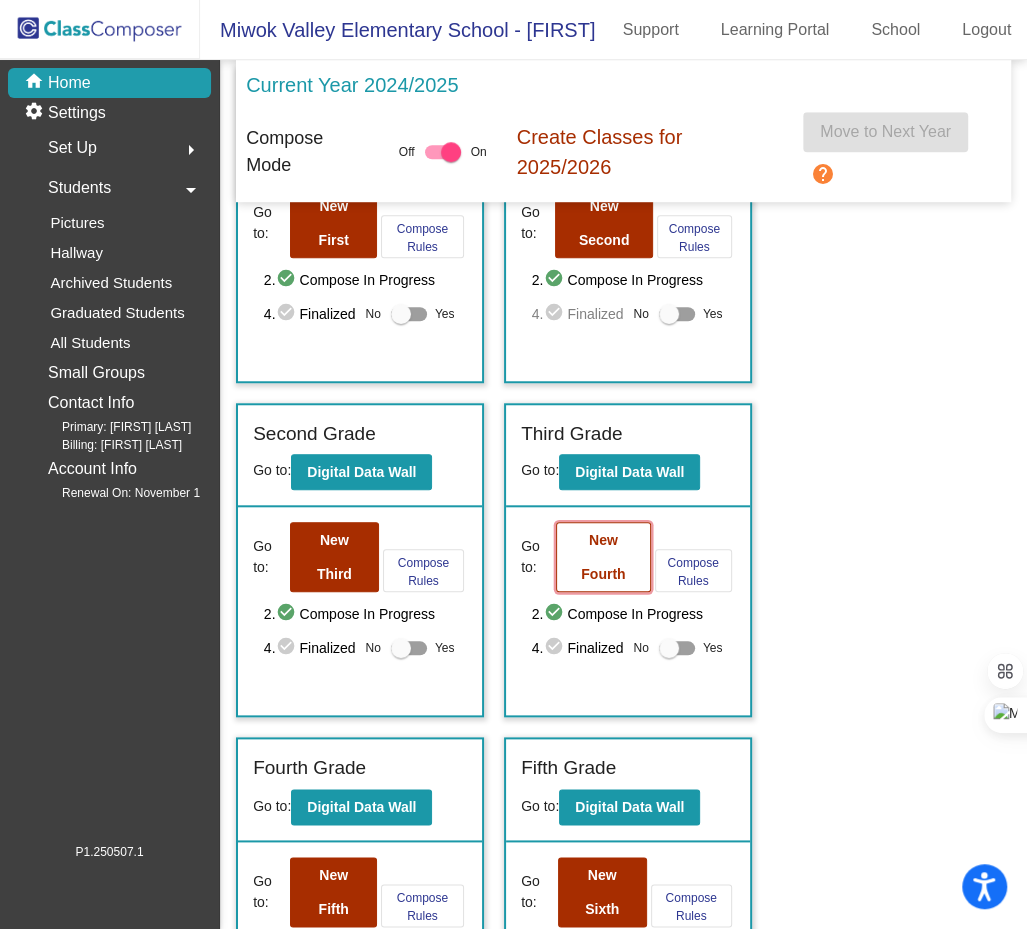click on "New Fourth" 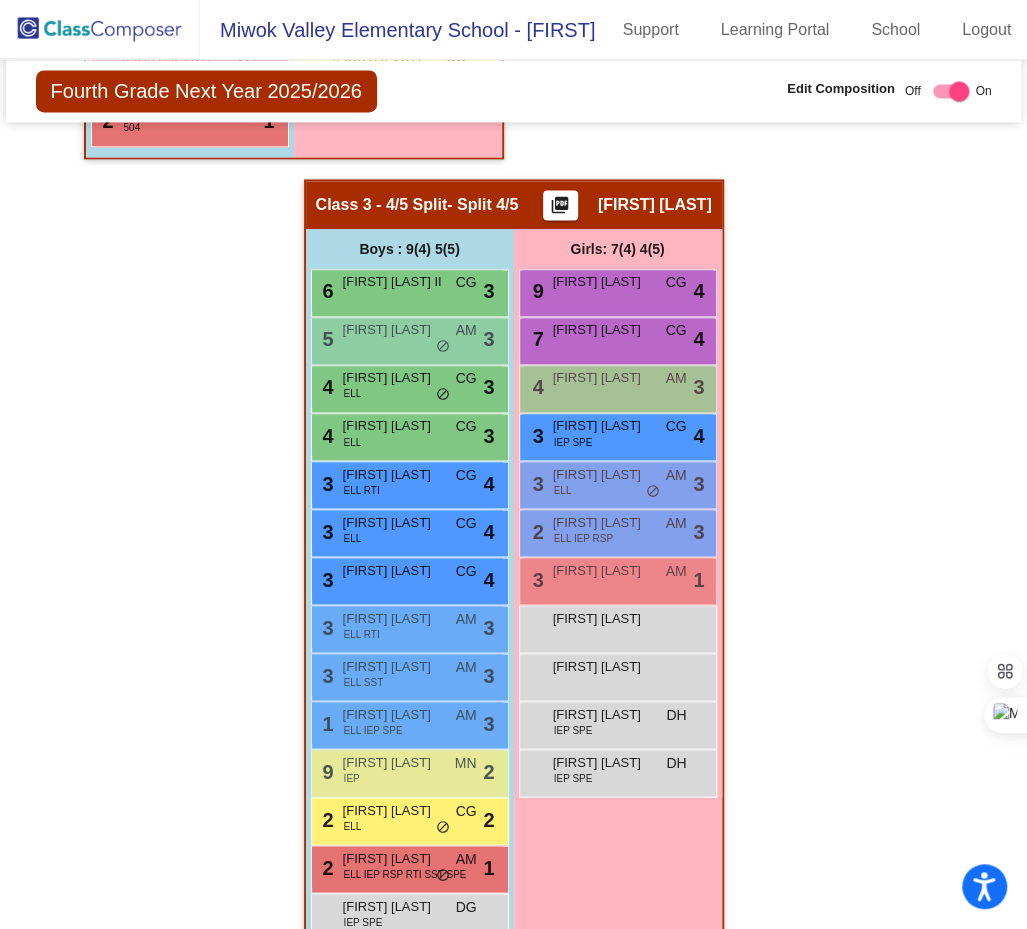 scroll, scrollTop: 1164, scrollLeft: 0, axis: vertical 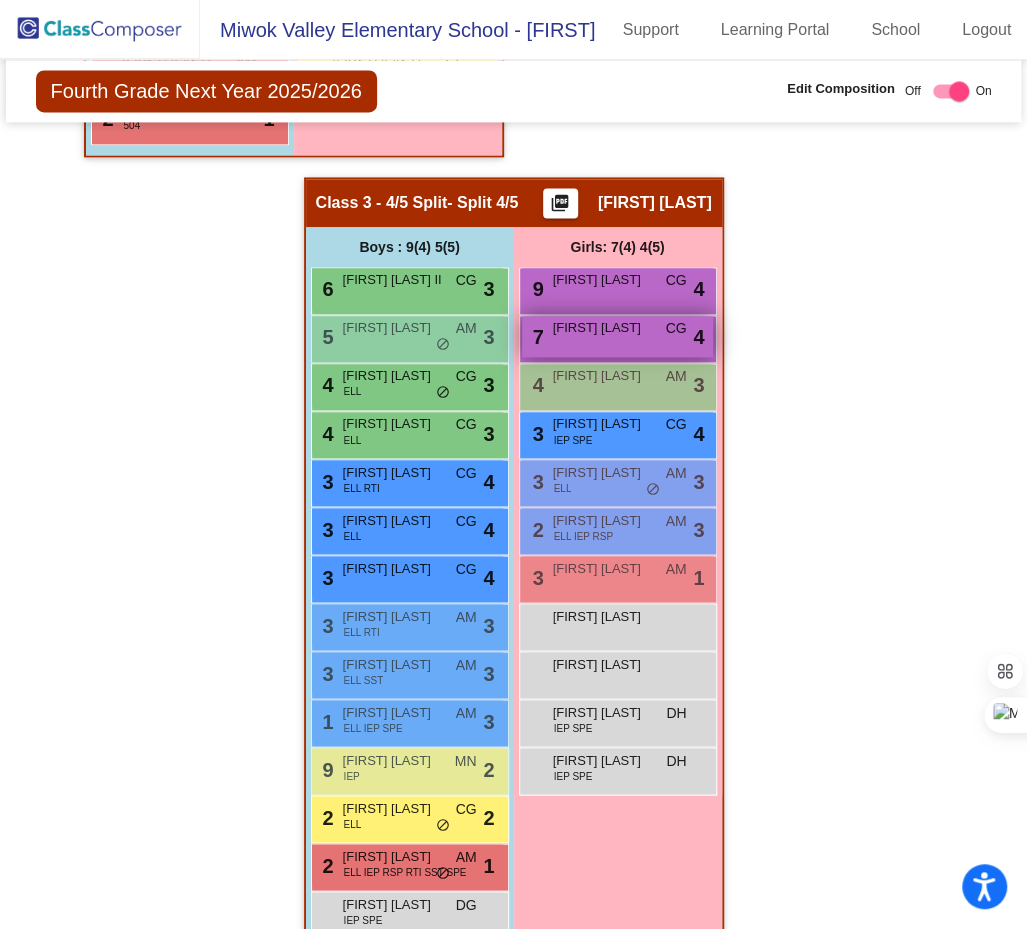 click on "[FIRST] [LAST]" at bounding box center [603, 328] 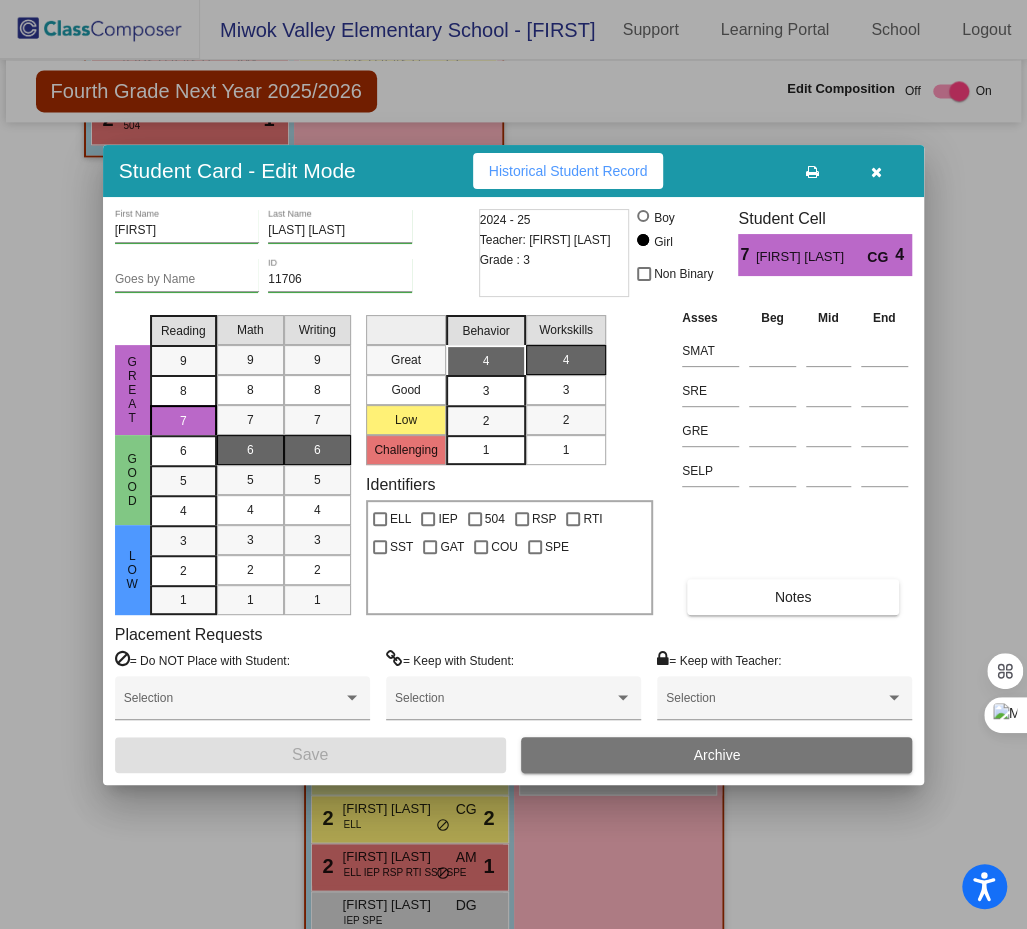 click at bounding box center (876, 171) 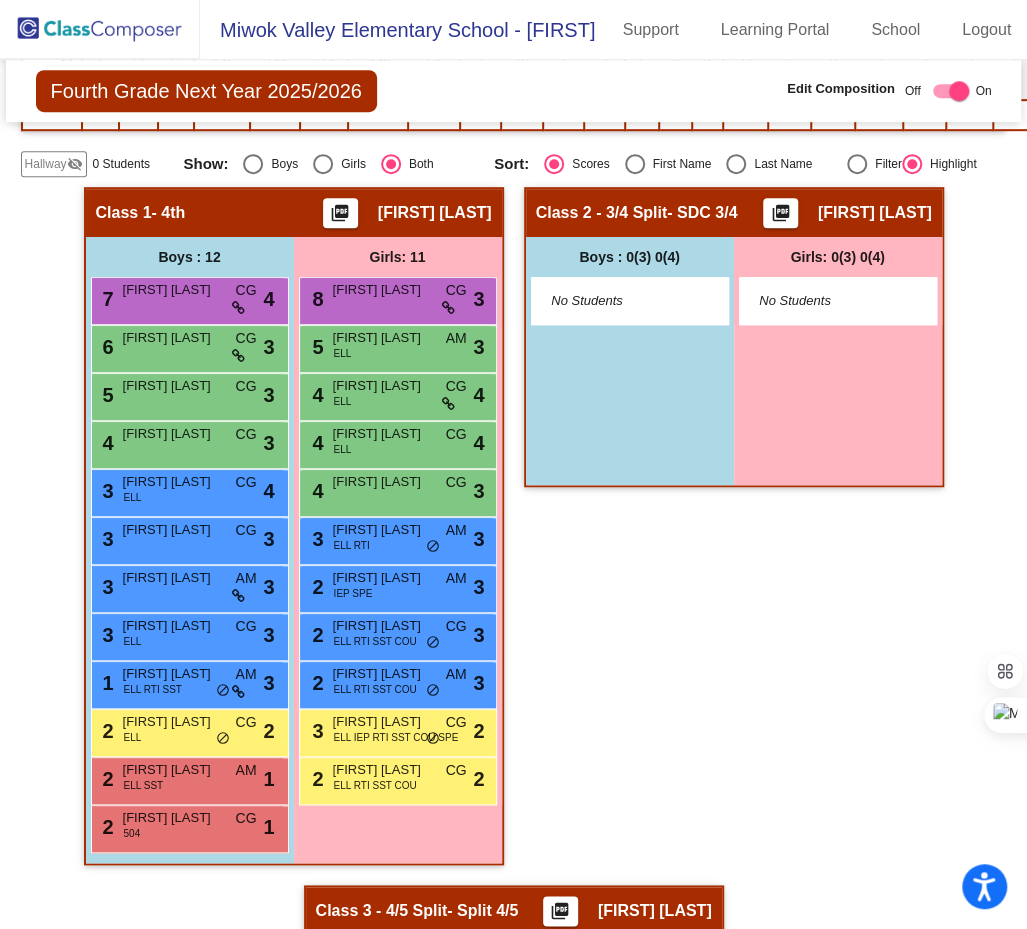 scroll, scrollTop: 450, scrollLeft: 0, axis: vertical 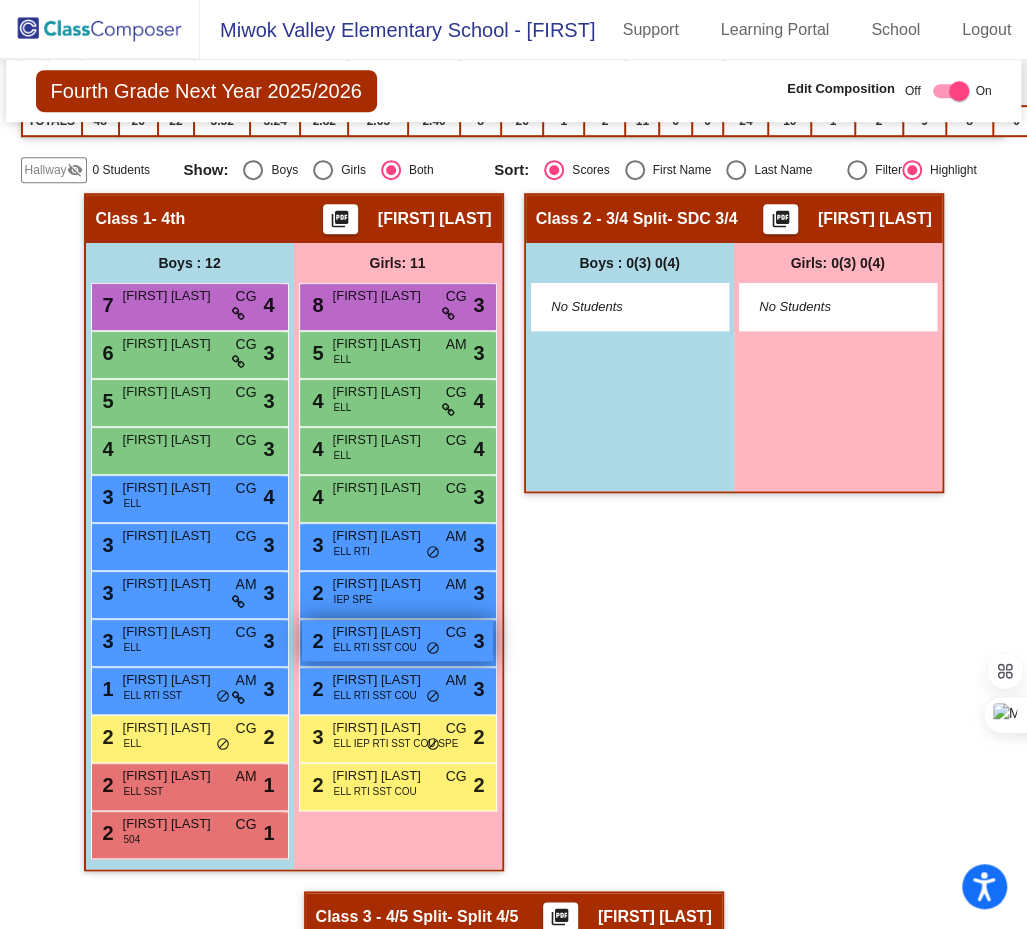 click on "ELL RTI SST COU" at bounding box center (375, 647) 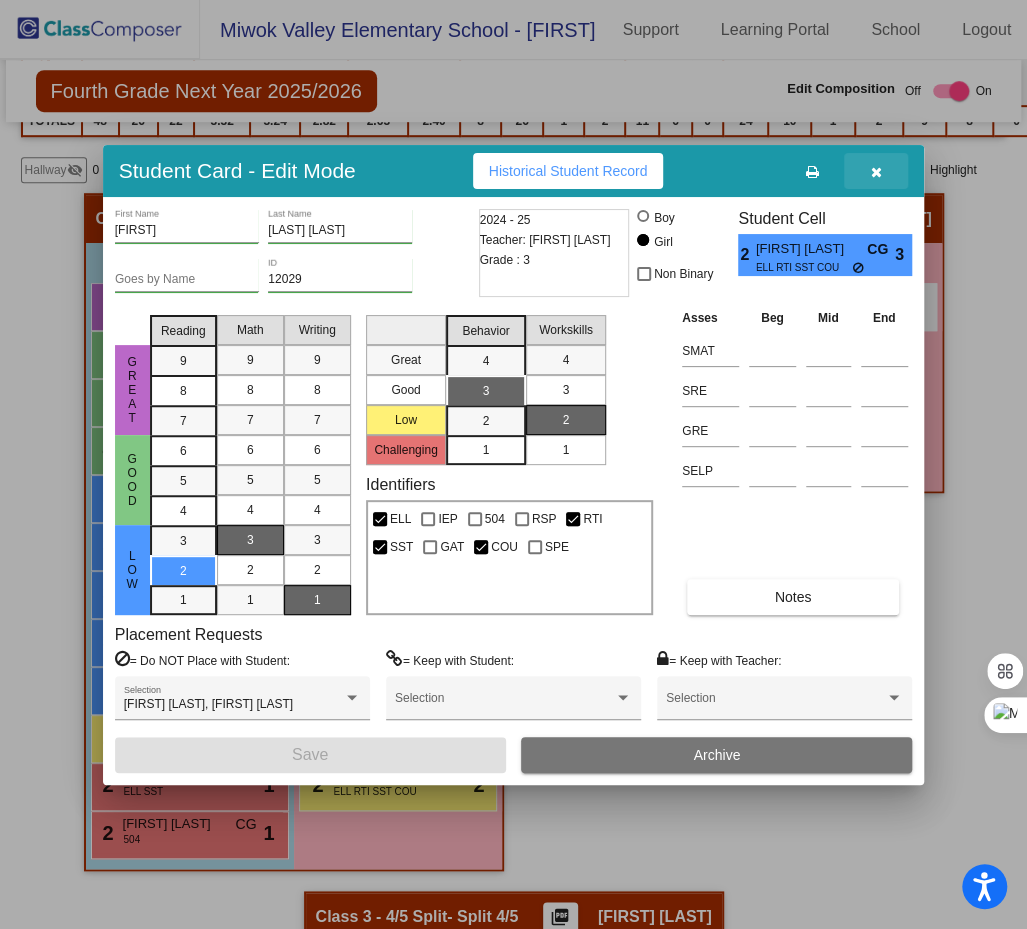 click at bounding box center (876, 171) 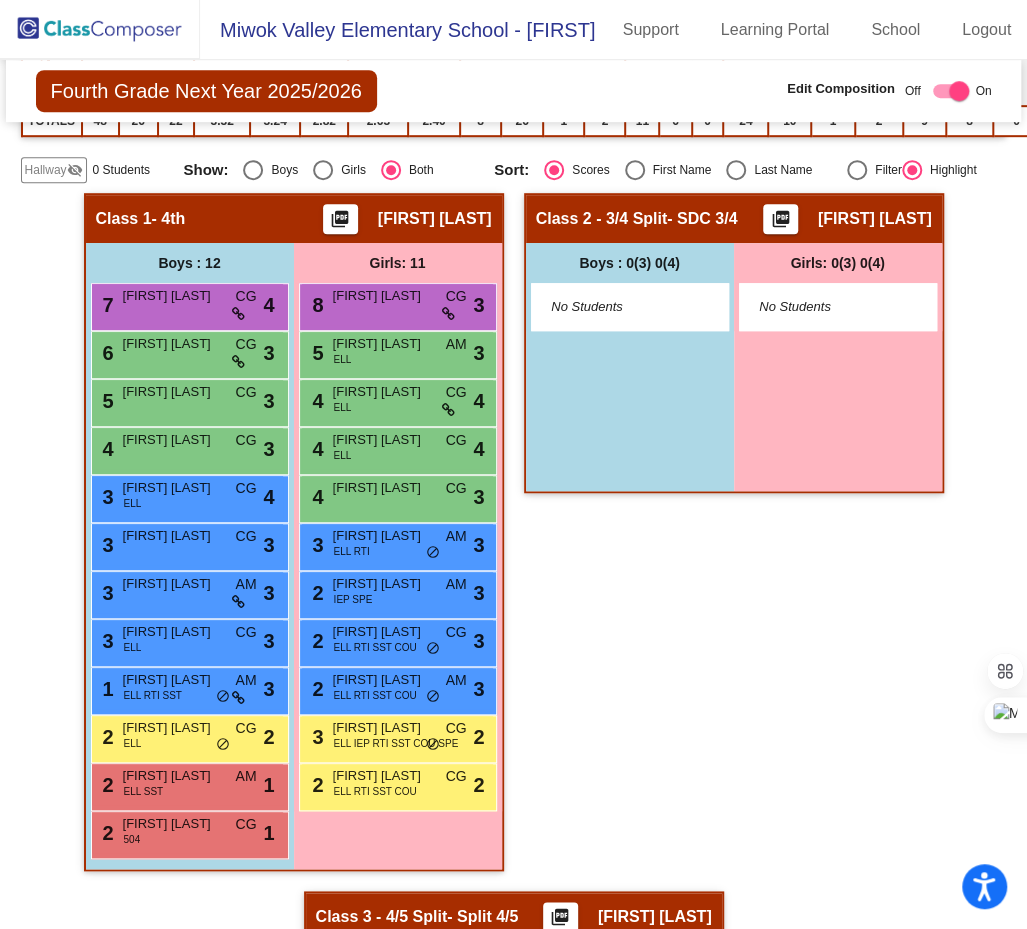 click 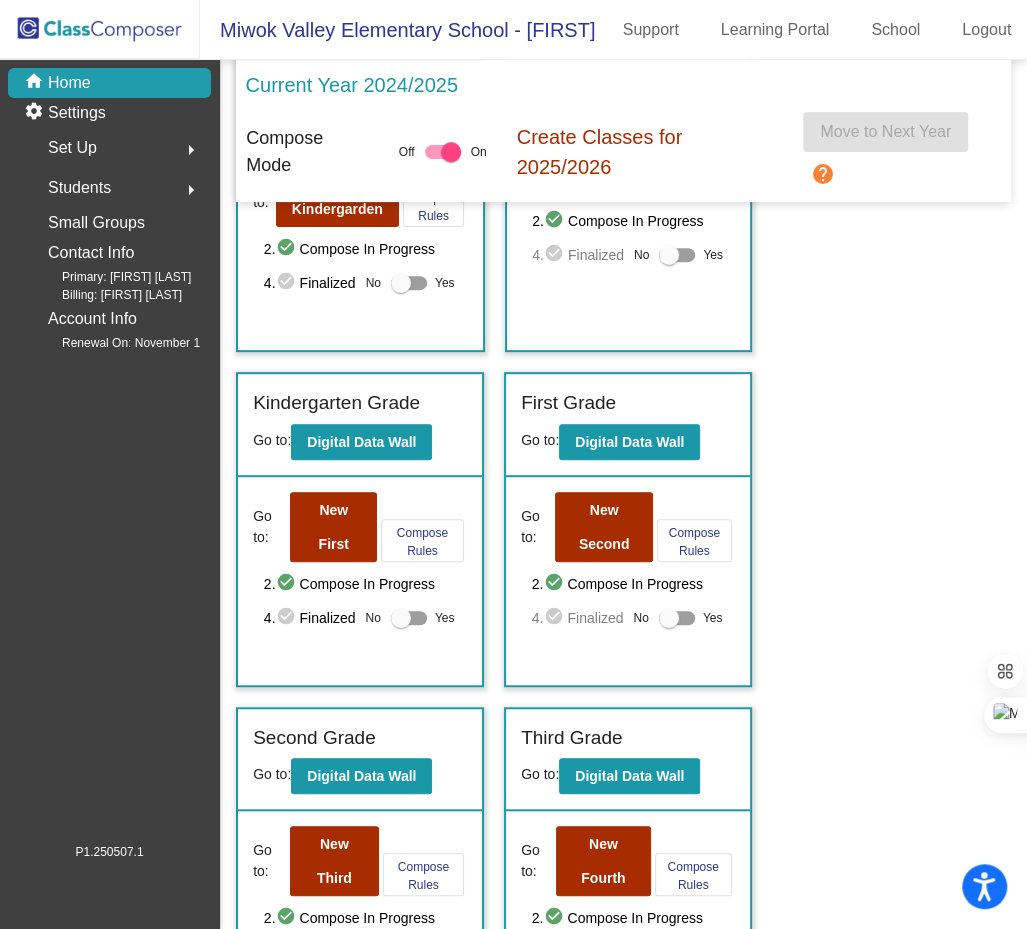 scroll, scrollTop: 772, scrollLeft: 0, axis: vertical 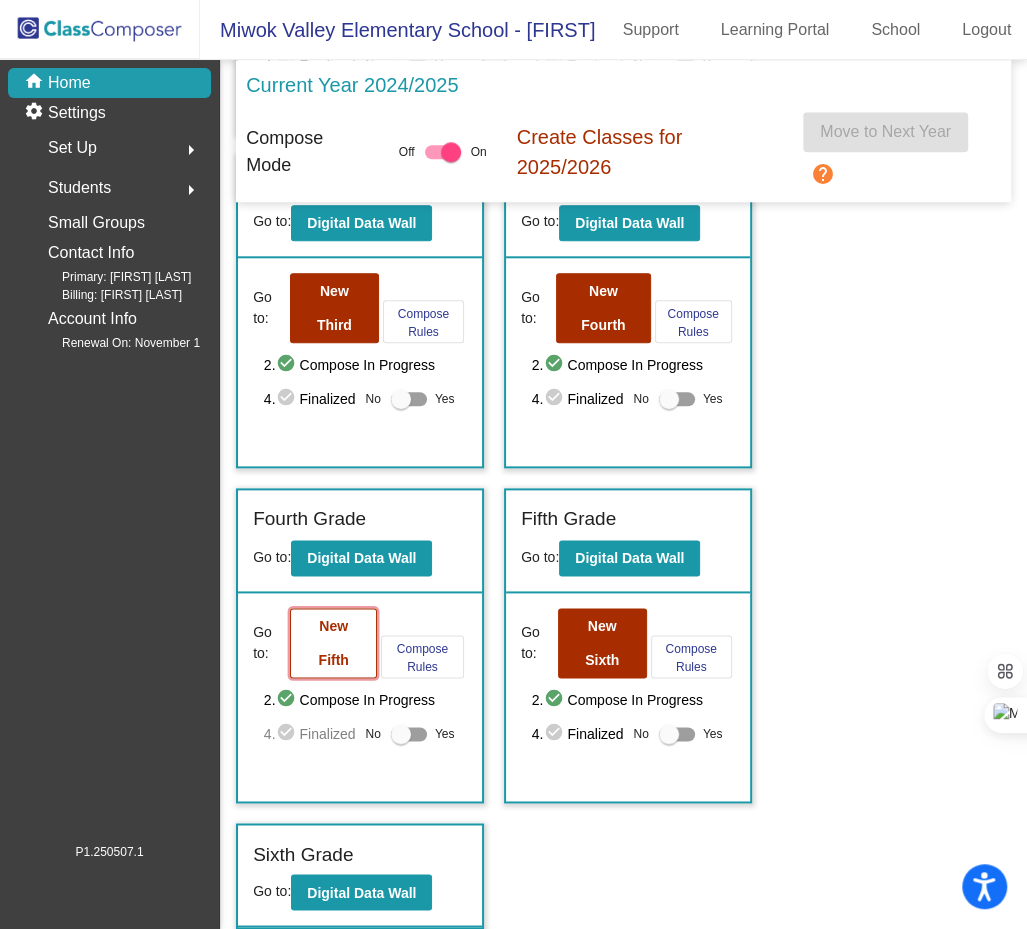 click on "New Fifth" 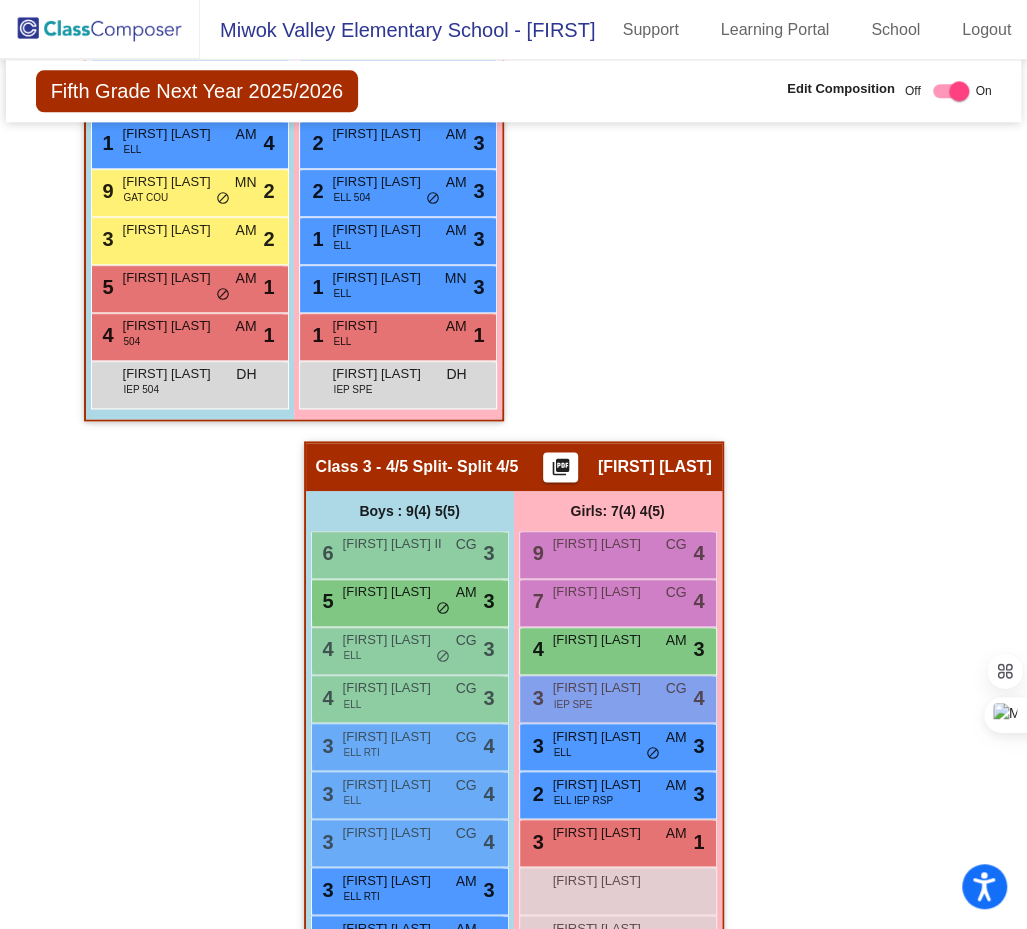 scroll, scrollTop: 530, scrollLeft: 0, axis: vertical 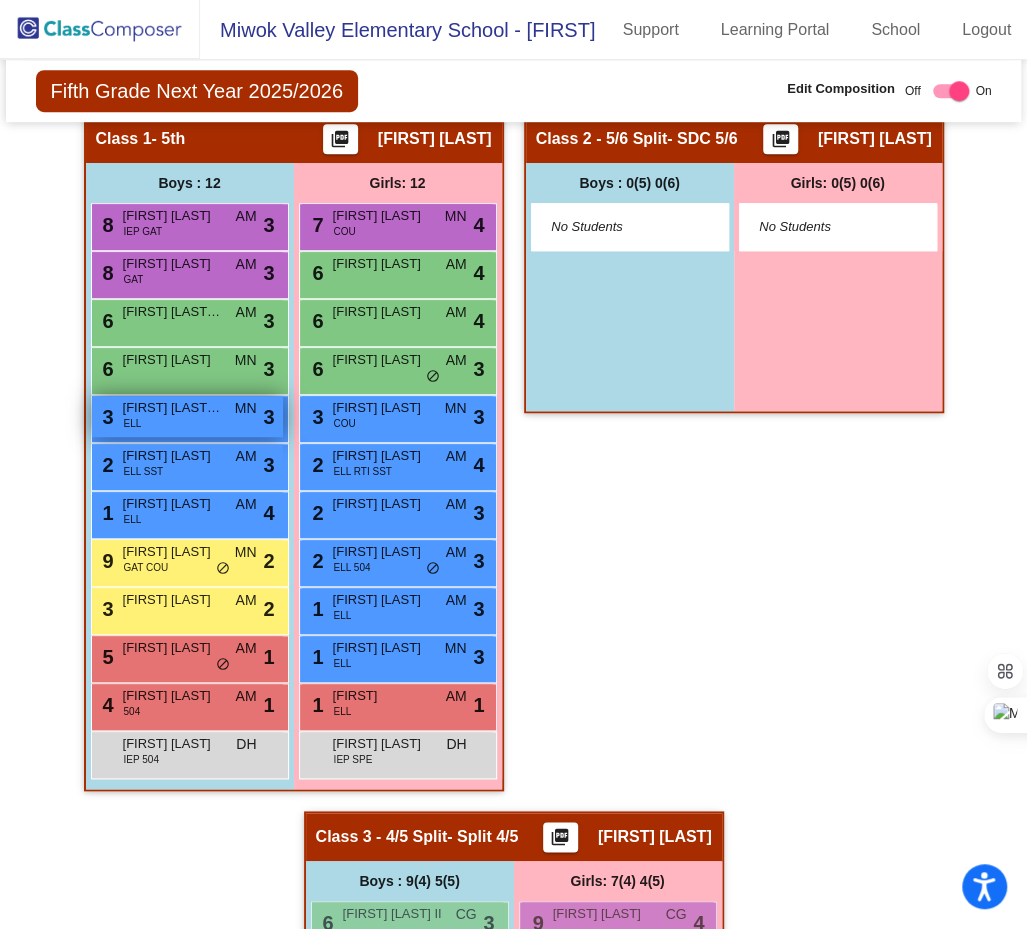 click on "3 [FIRST] [LAST] [LAST] ELL MN lock do_not_disturb_alt 3" at bounding box center (187, 416) 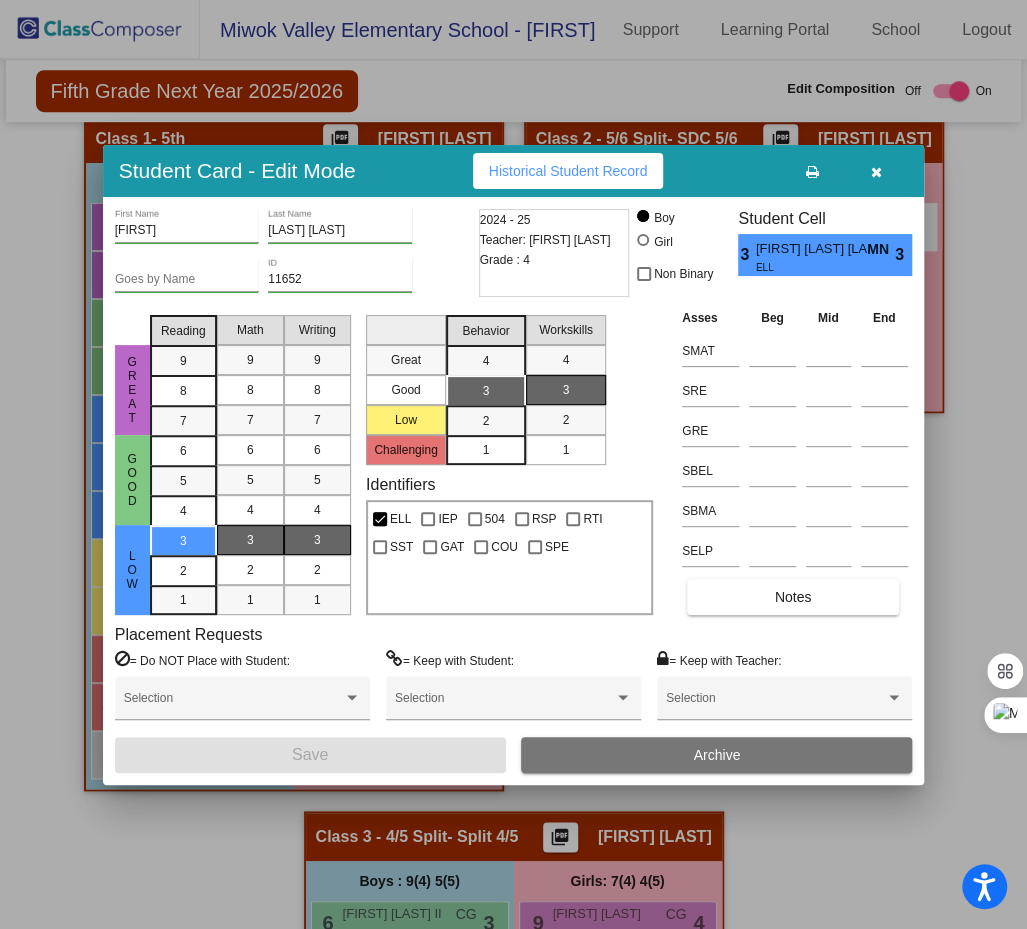 click at bounding box center (876, 172) 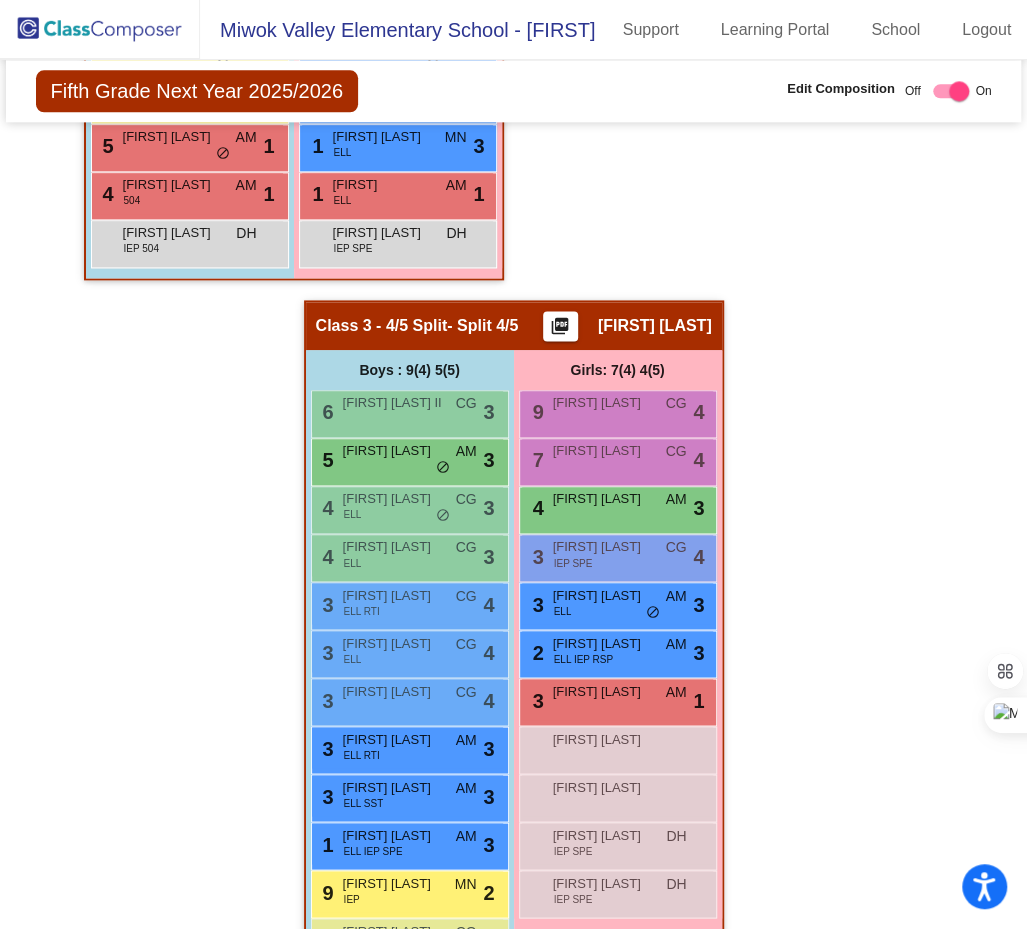 scroll, scrollTop: 1214, scrollLeft: 0, axis: vertical 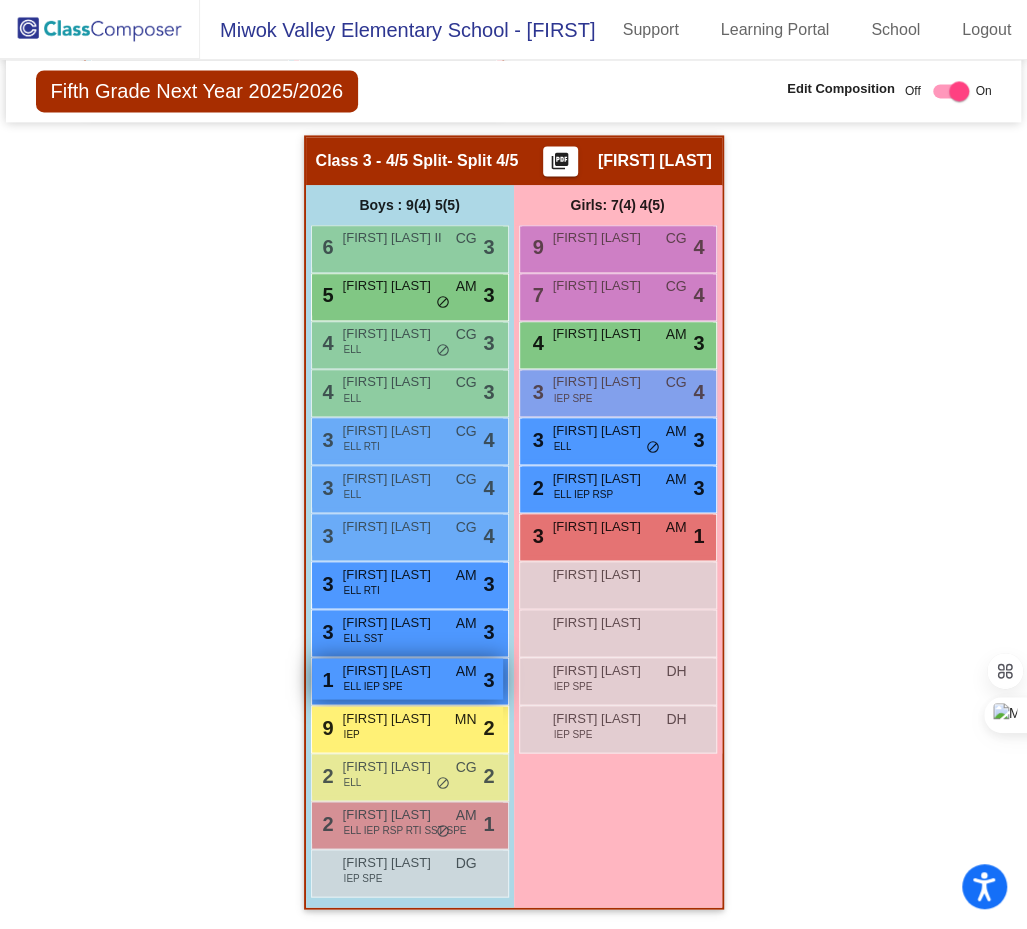 click on "ELL IEP SPE" at bounding box center (373, 685) 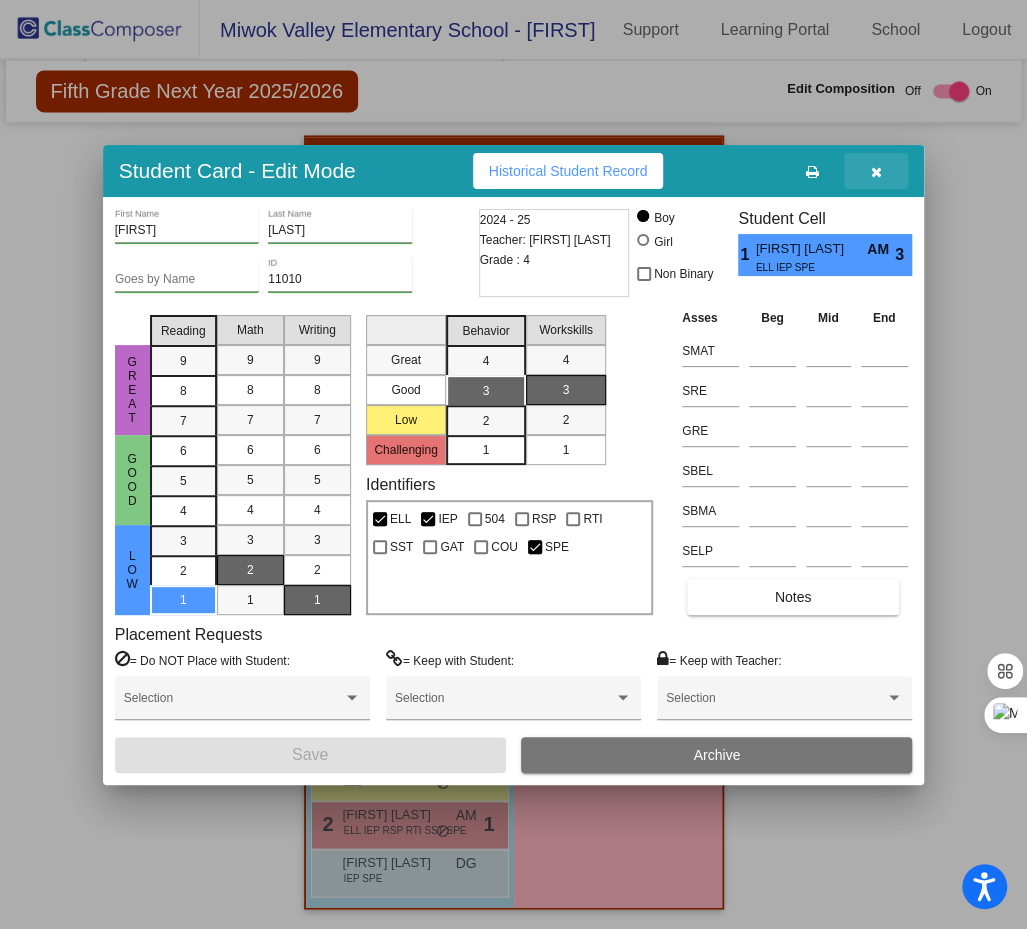 click at bounding box center [876, 172] 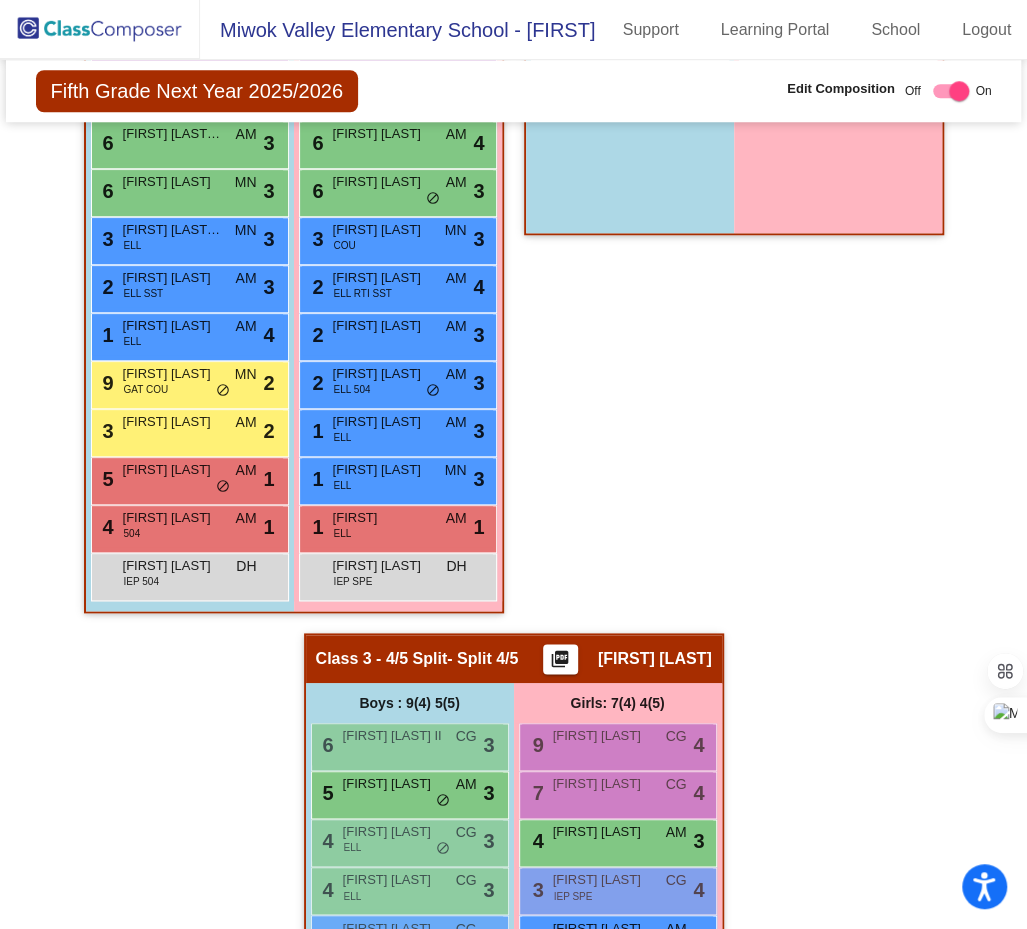 scroll, scrollTop: 532, scrollLeft: 0, axis: vertical 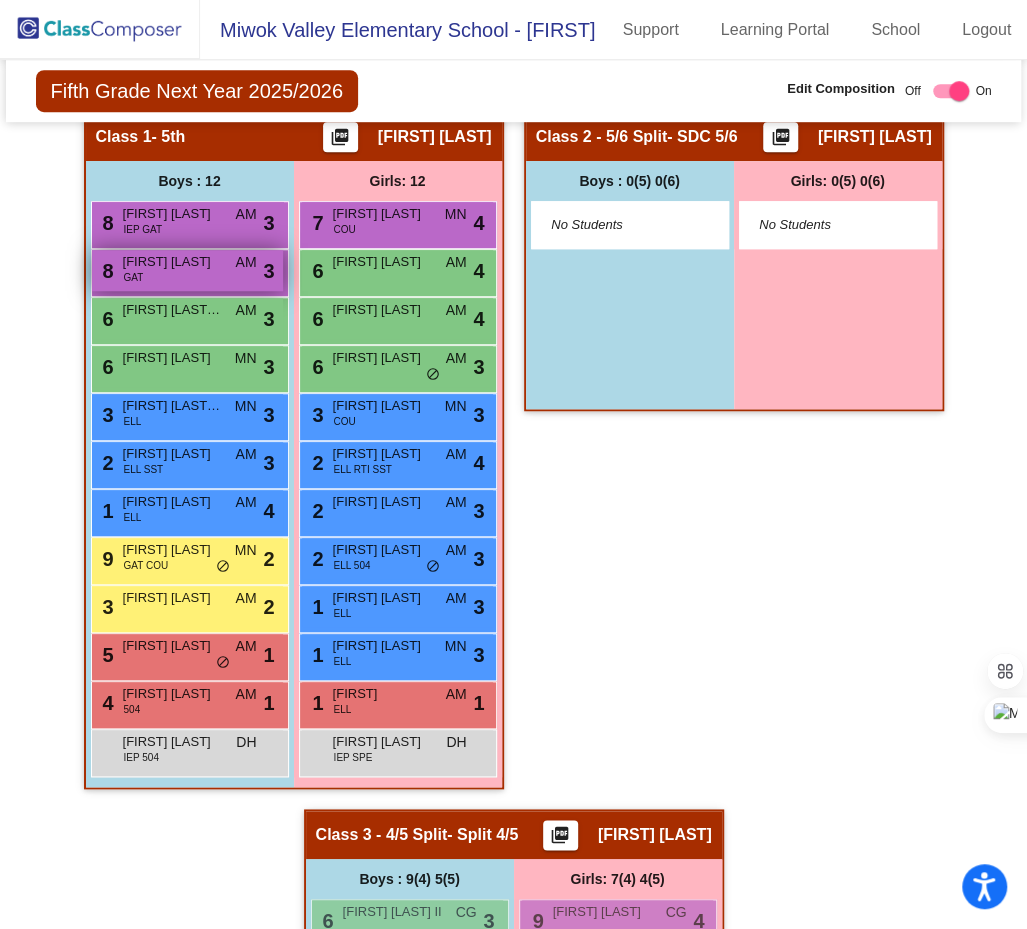click on "8 [FIRST] [LAST] GAT AM lock do_not_disturb_alt 3" at bounding box center [187, 270] 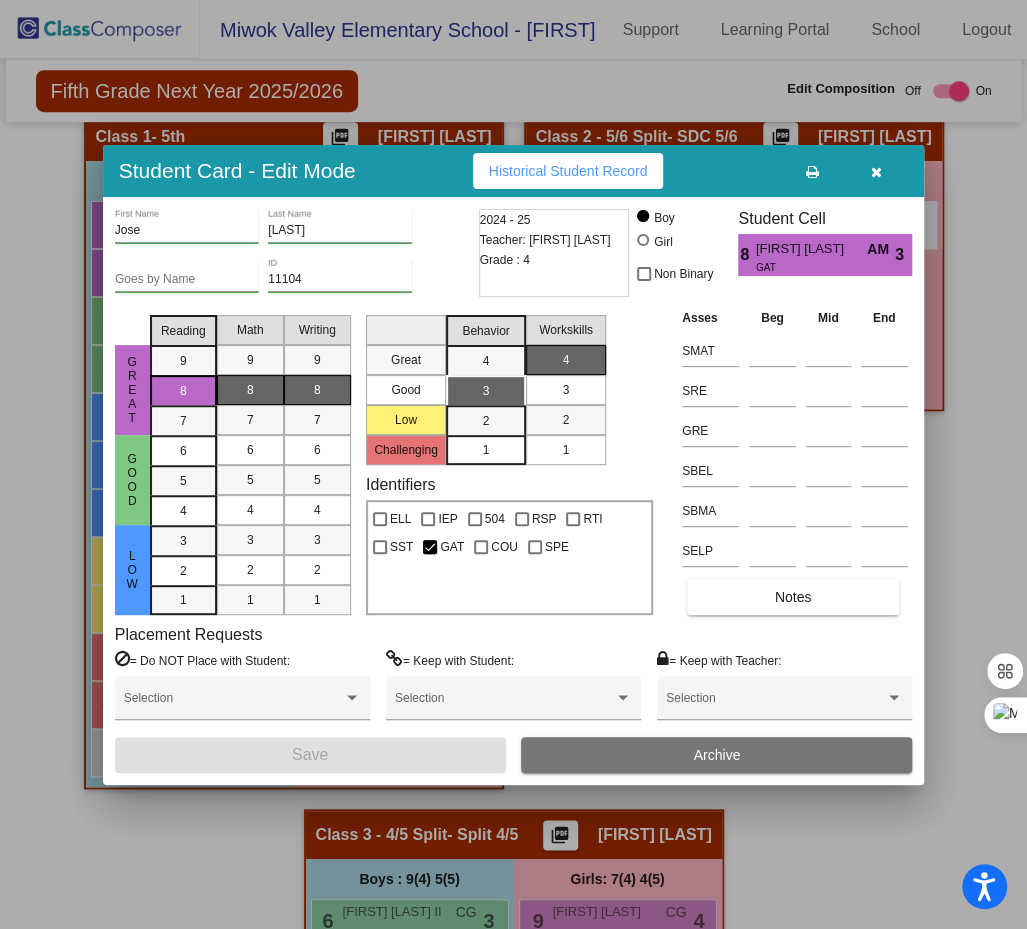 click at bounding box center [876, 172] 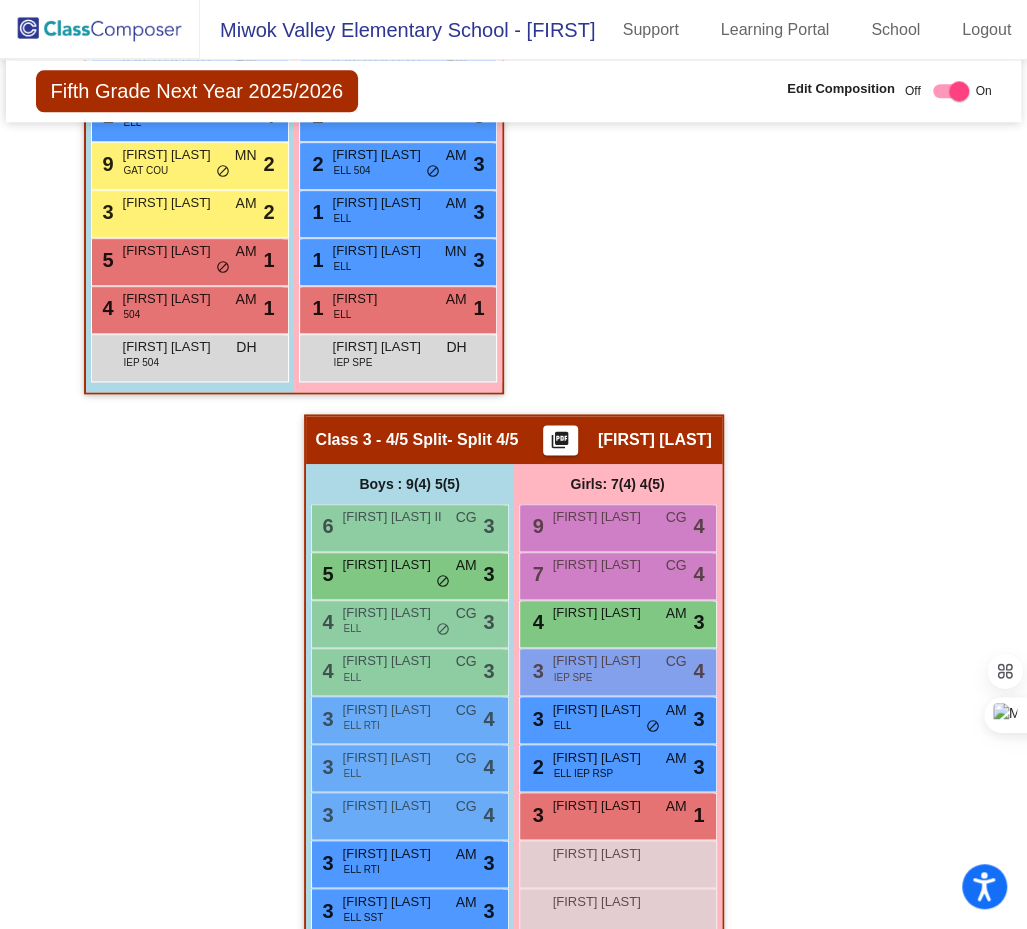 scroll, scrollTop: 831, scrollLeft: 0, axis: vertical 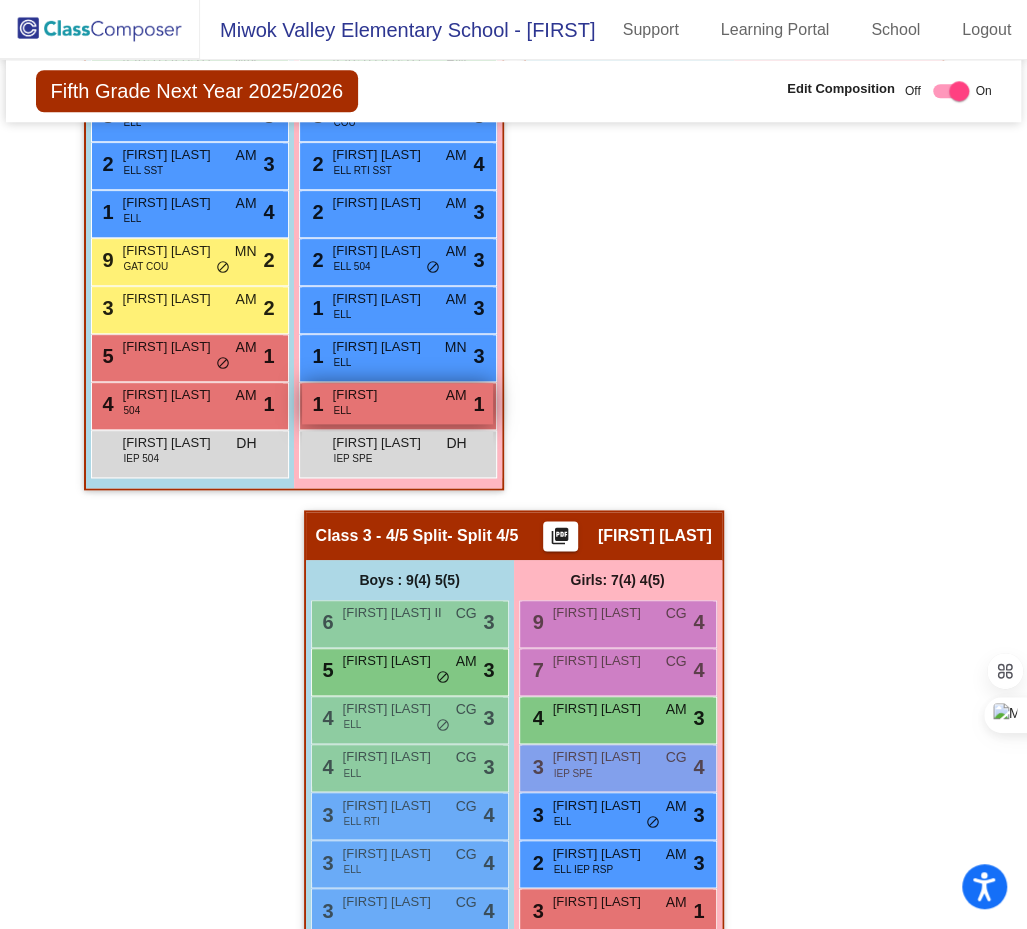 click on "[FIRST]" at bounding box center (383, 395) 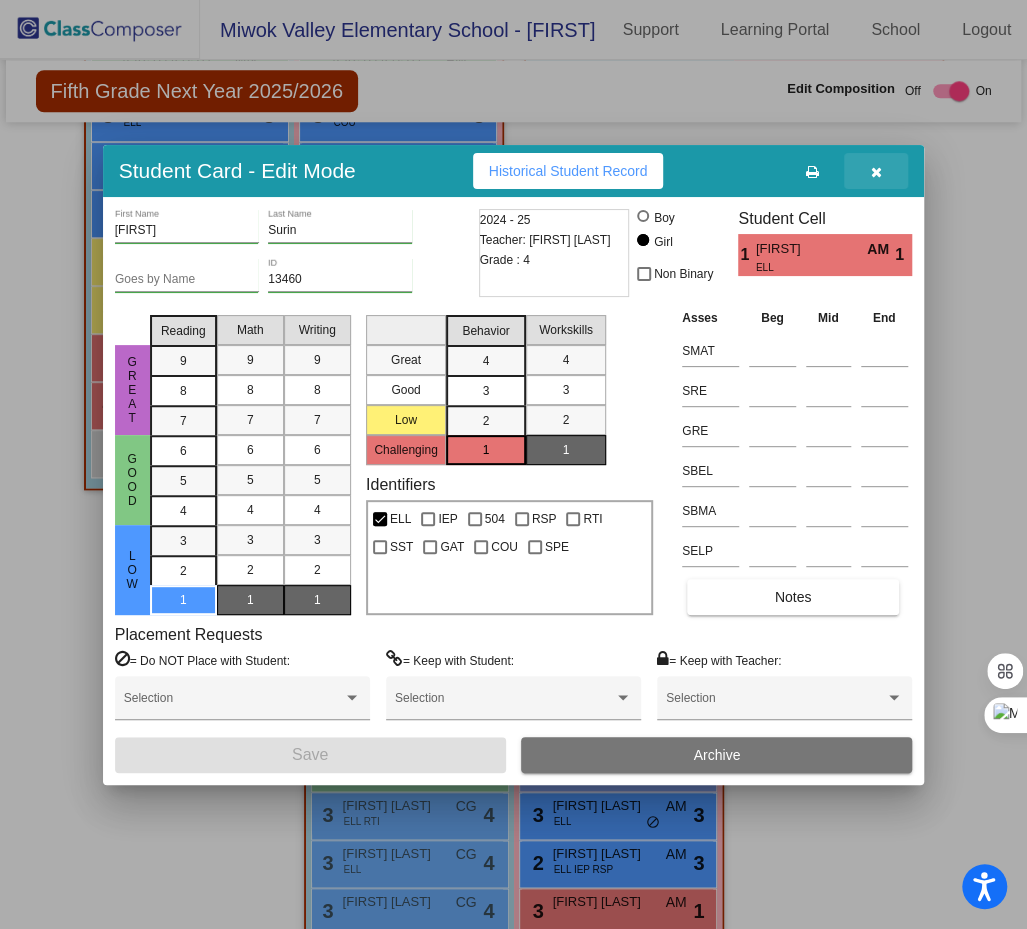 click at bounding box center [876, 172] 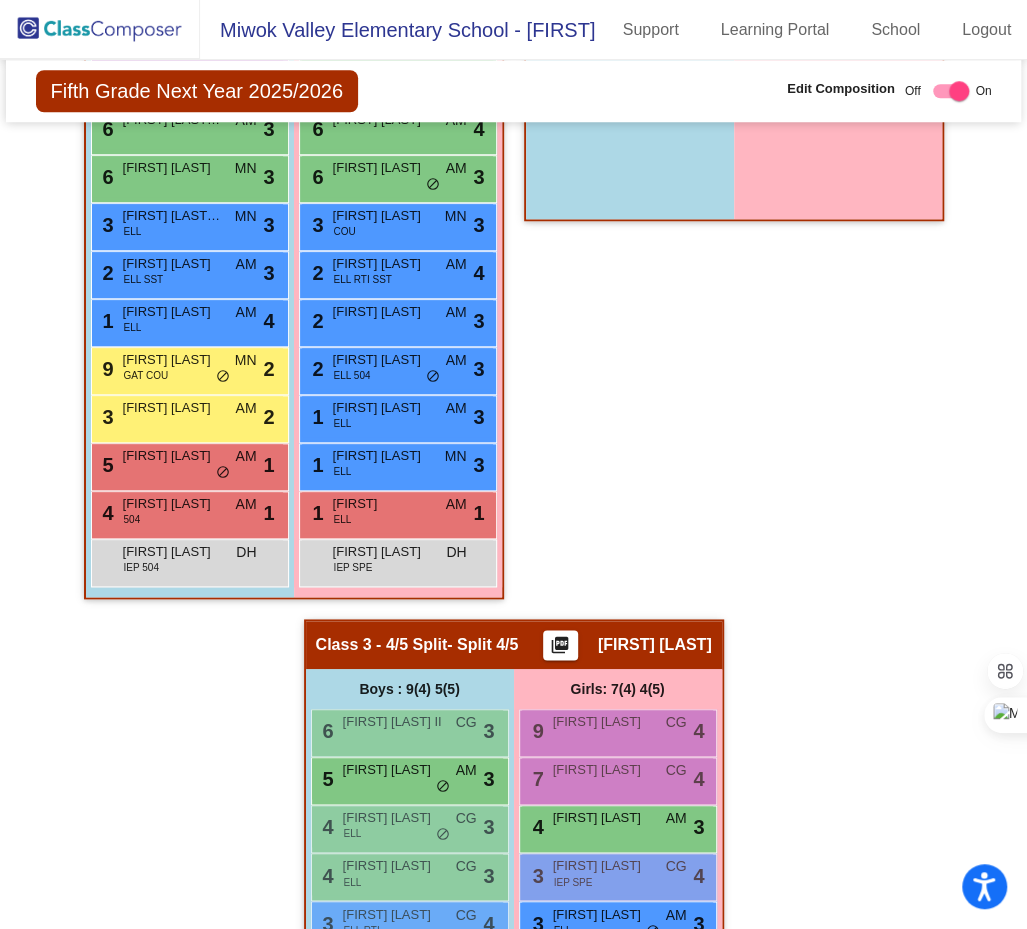 scroll, scrollTop: 738, scrollLeft: 0, axis: vertical 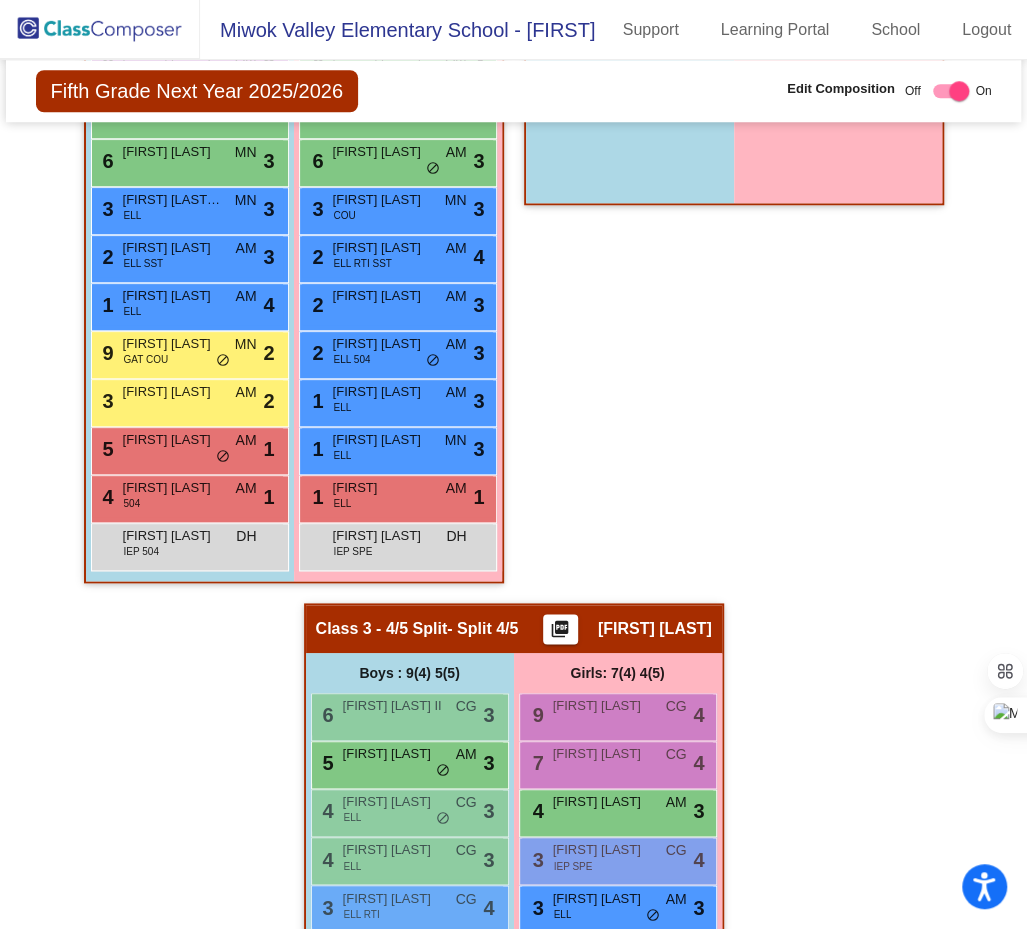 click on "Class 2 - 5/6 Split   - SDC 5/6  picture_as_pdf [FIRST] [LAST]  Add Student  First Name Last Name Student Id  (Recommended)   Boy   Girl   Non Binary Grade    5   6 Add Close  Boys : 0(5) 0(6)     No Students   Girls: 0(5) 0(6)    No Students" 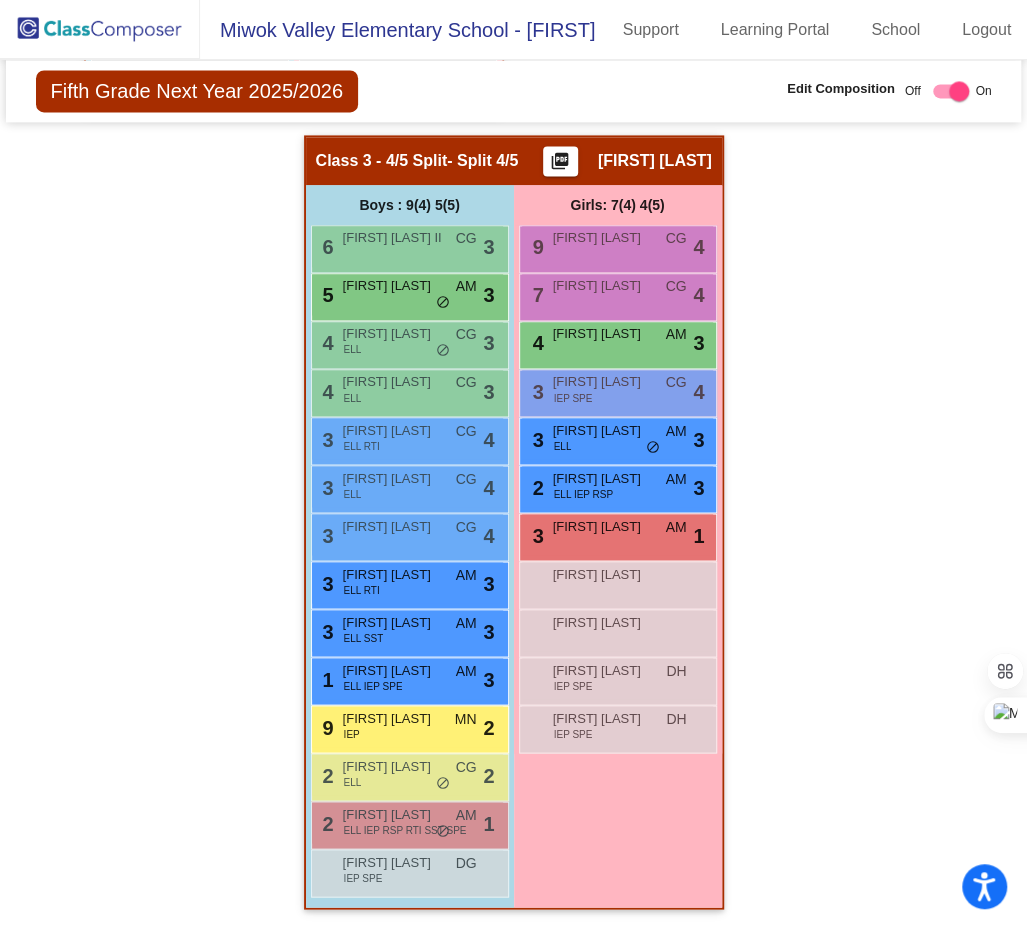 scroll, scrollTop: 1206, scrollLeft: 0, axis: vertical 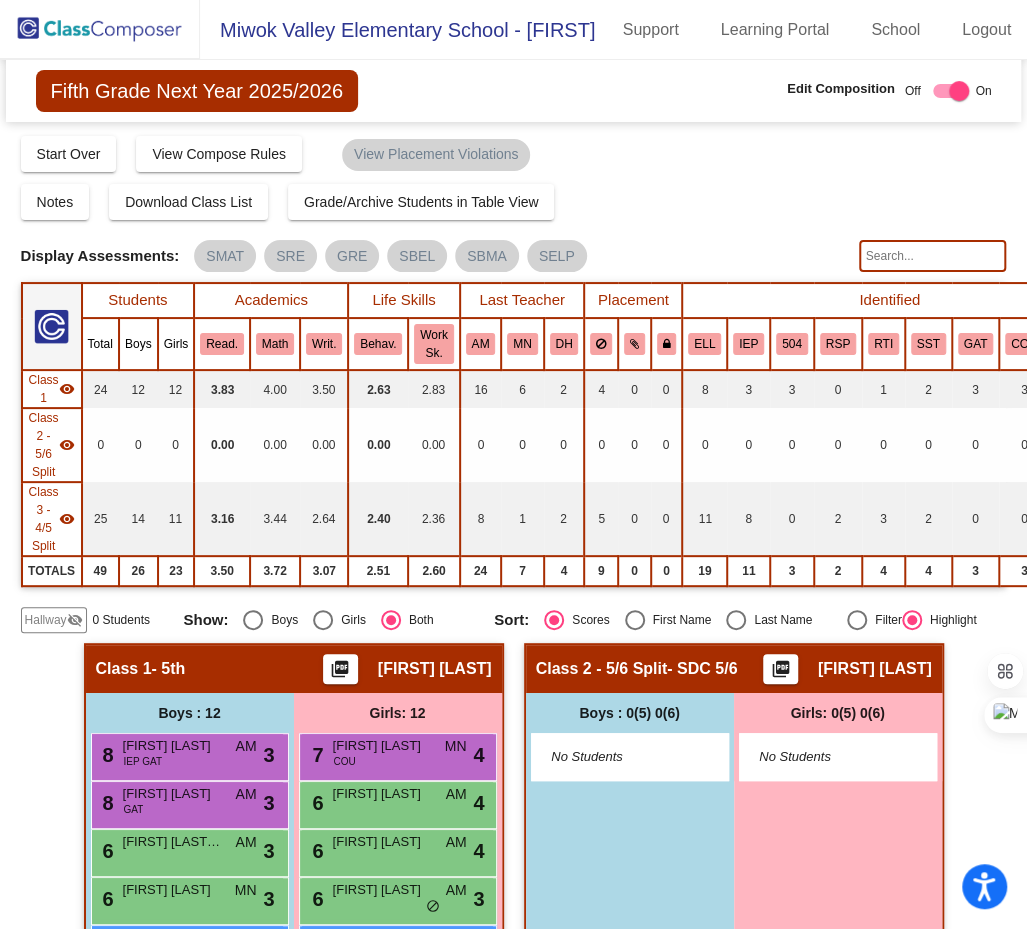 click on "Fifth Grade Next Year 2025/2026" 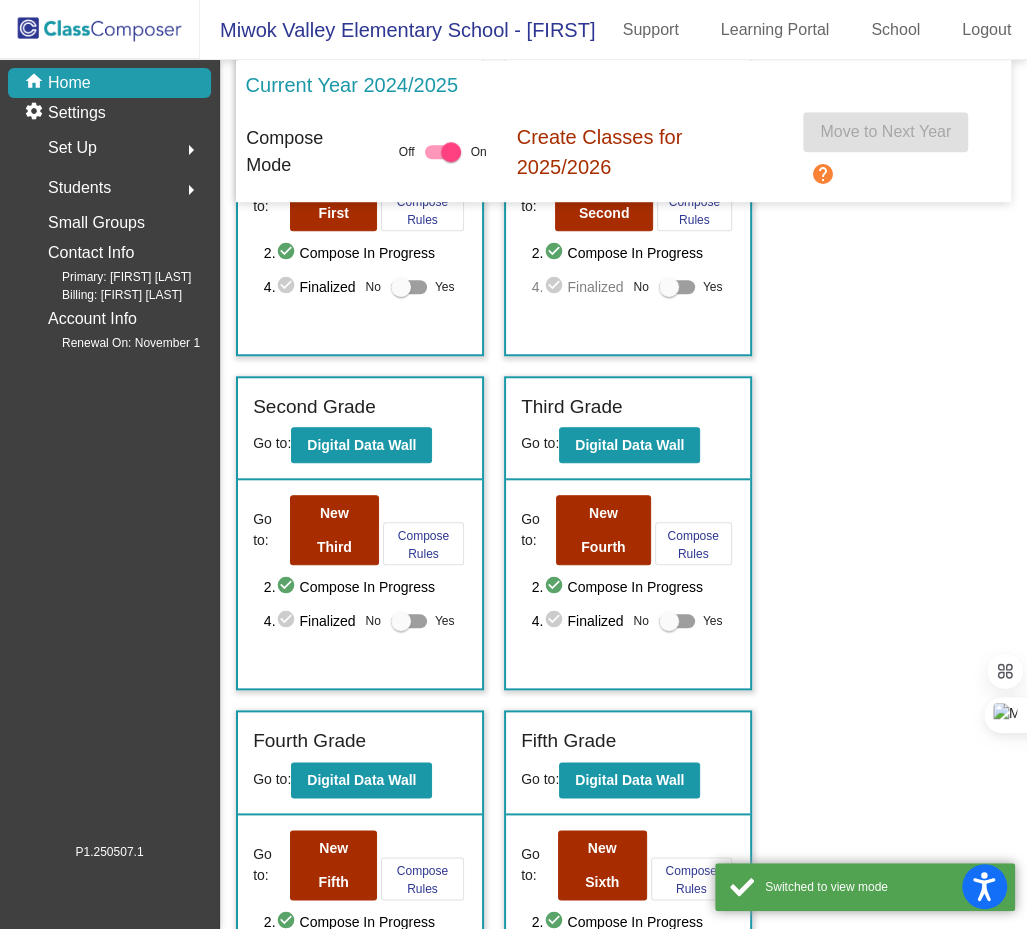 scroll, scrollTop: 772, scrollLeft: 0, axis: vertical 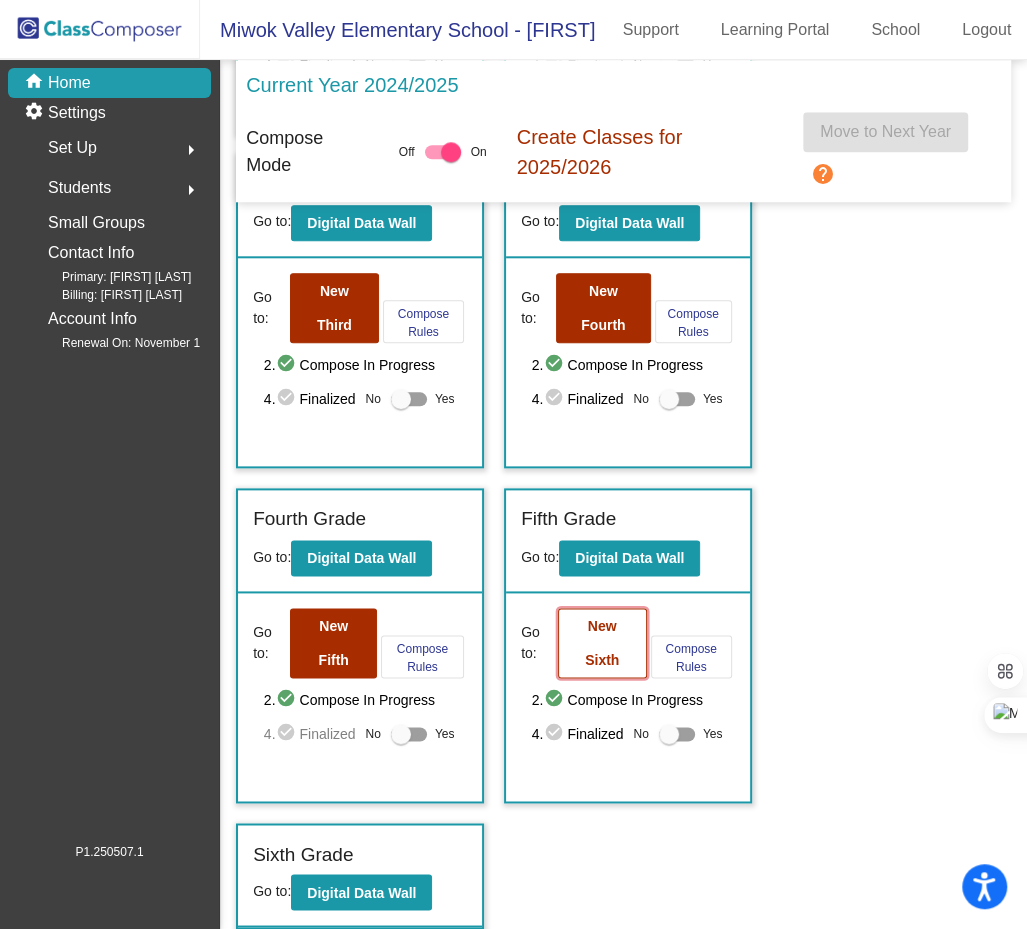 click on "New Sixth" 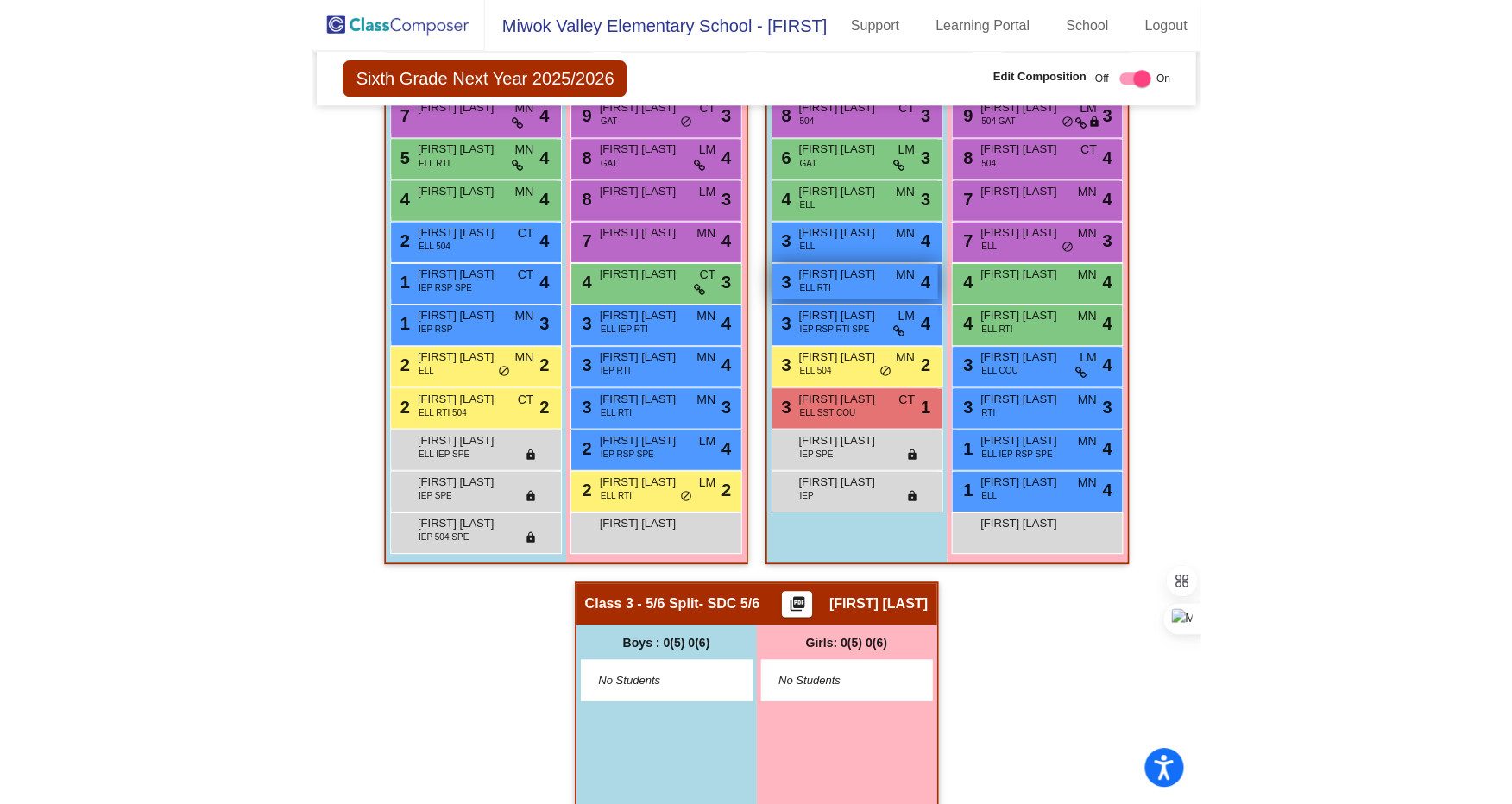 scroll, scrollTop: 501, scrollLeft: 0, axis: vertical 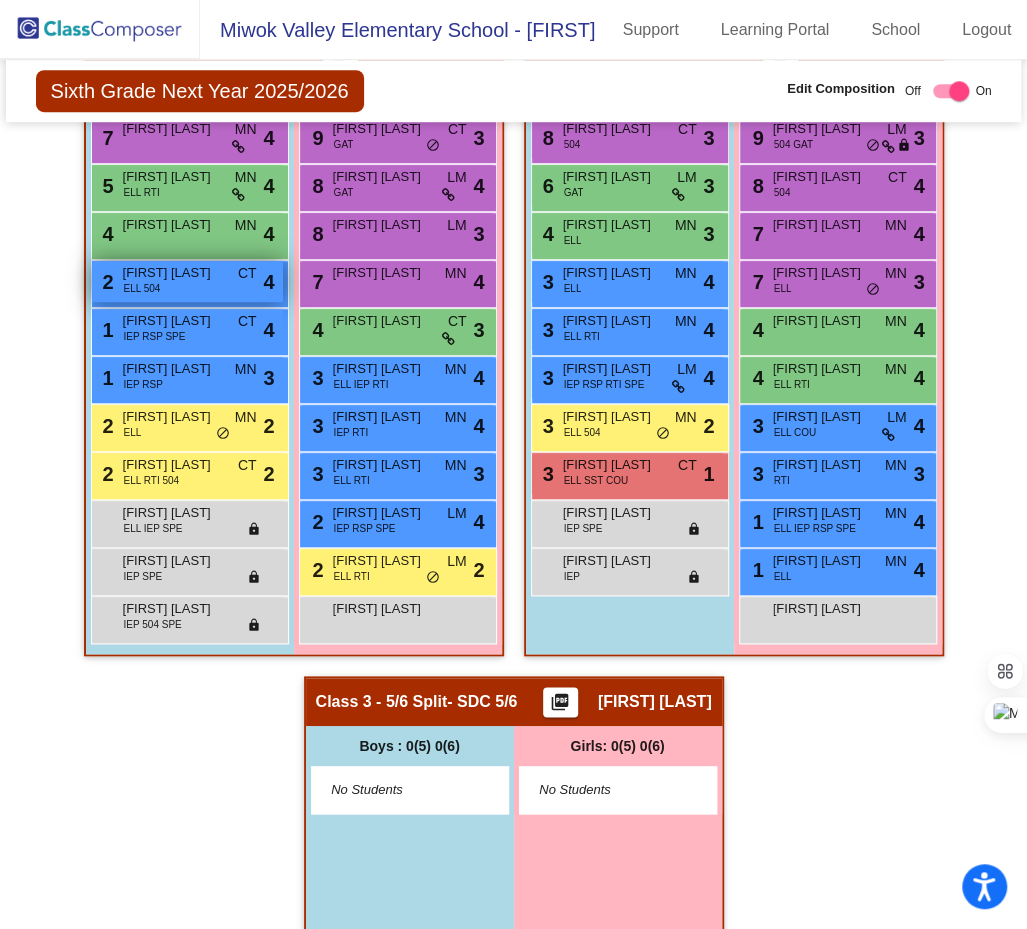 click on "2 [FIRST] [LAST] ELL 504 CT lock do_not_disturb_alt 4" at bounding box center (187, 281) 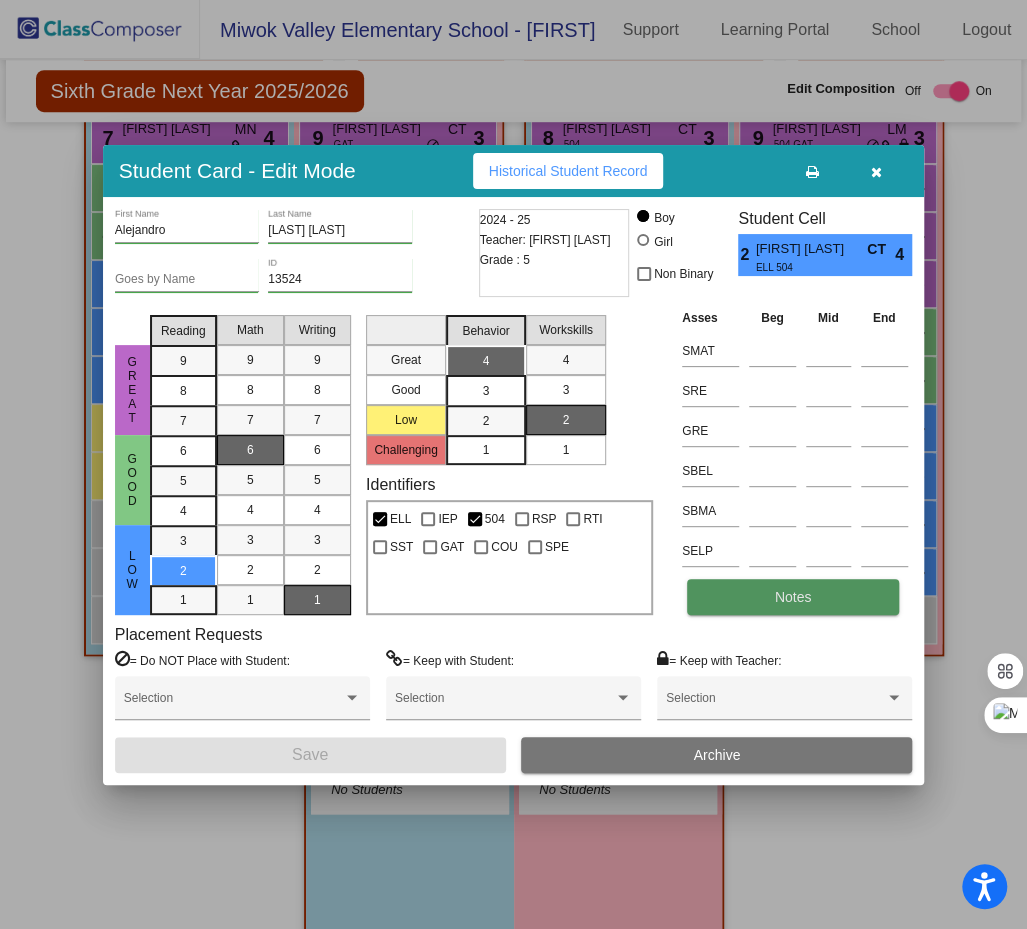 click on "Notes" at bounding box center [793, 597] 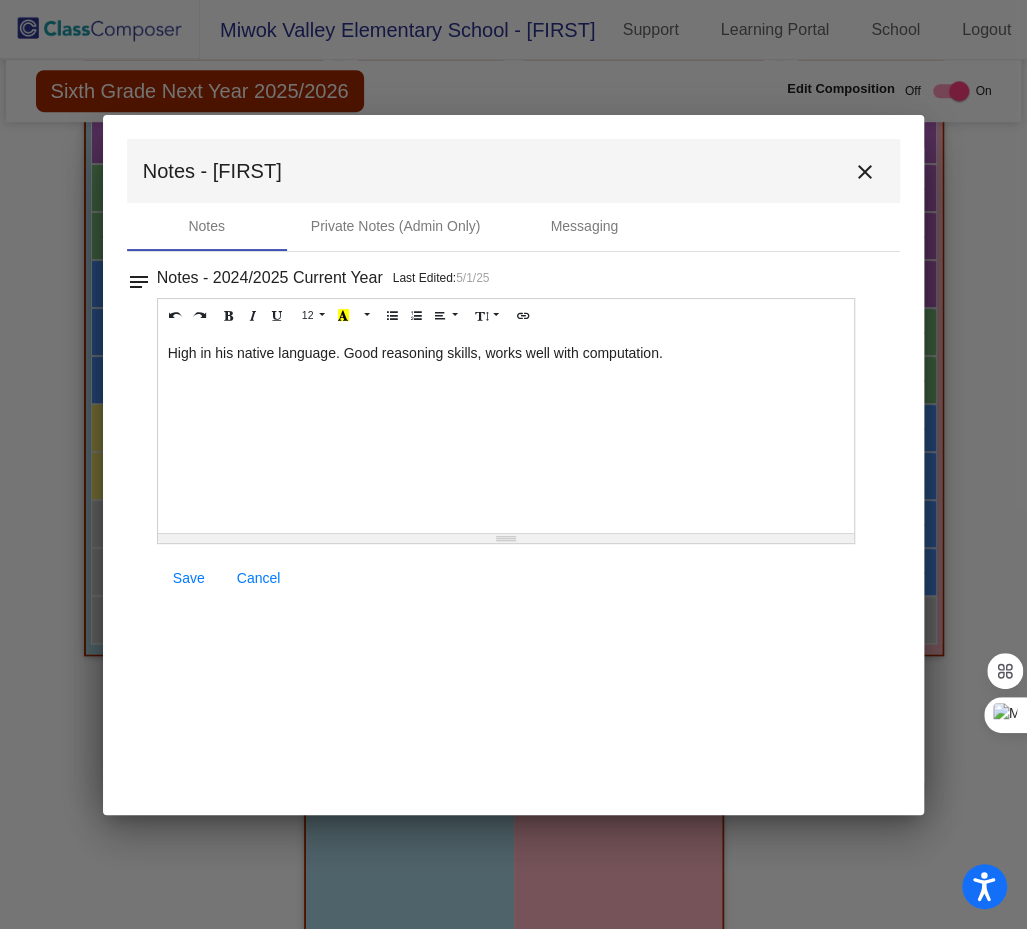 click on "close" at bounding box center (864, 172) 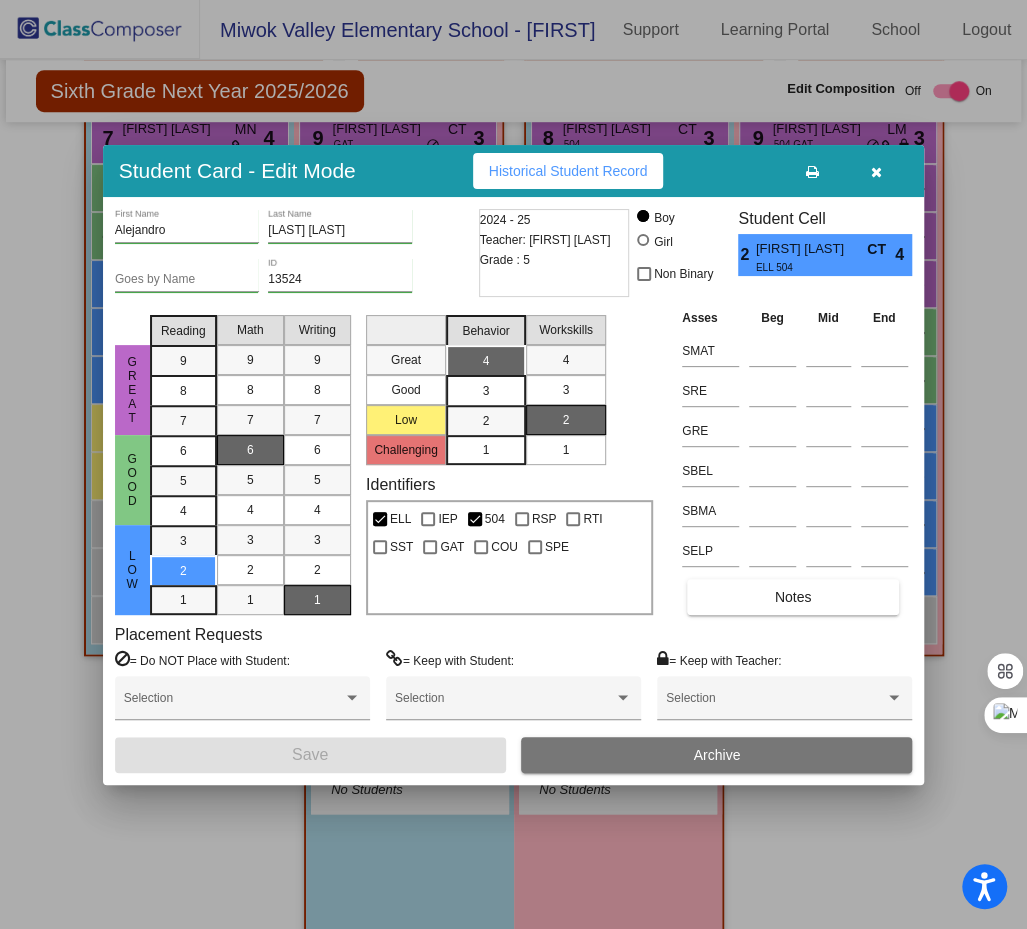 click at bounding box center [876, 171] 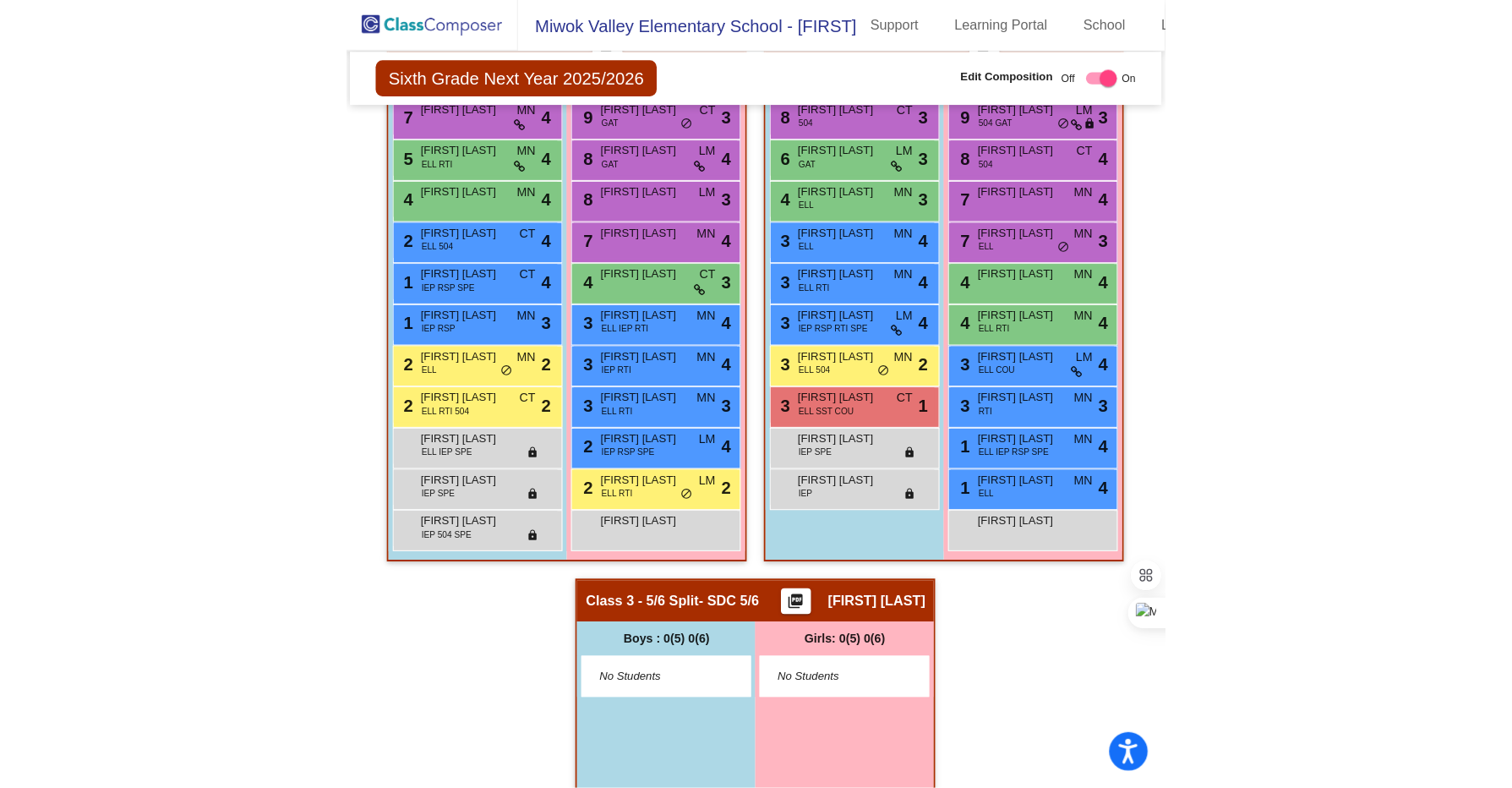 scroll, scrollTop: 207, scrollLeft: 0, axis: vertical 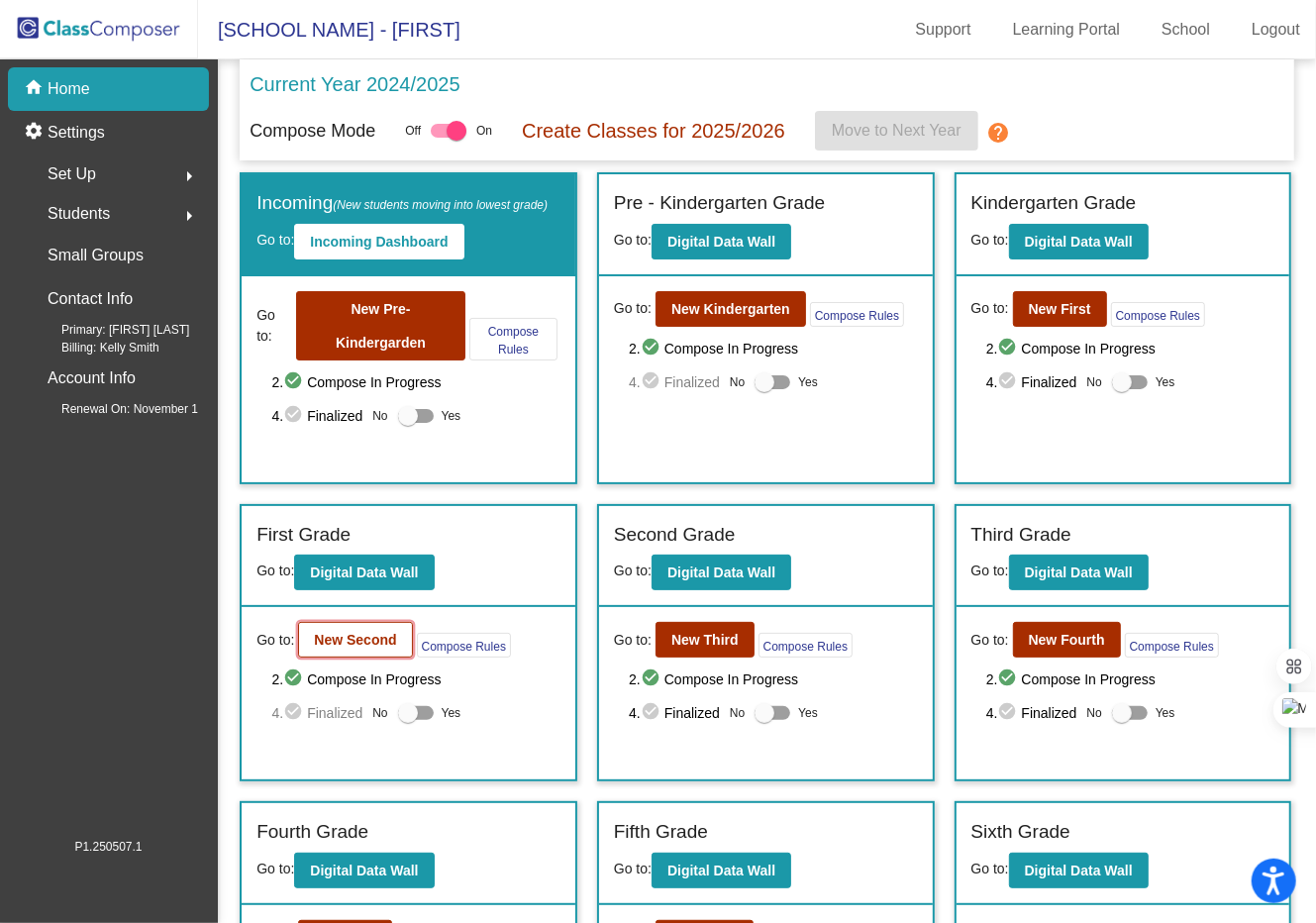 click on "New Second" 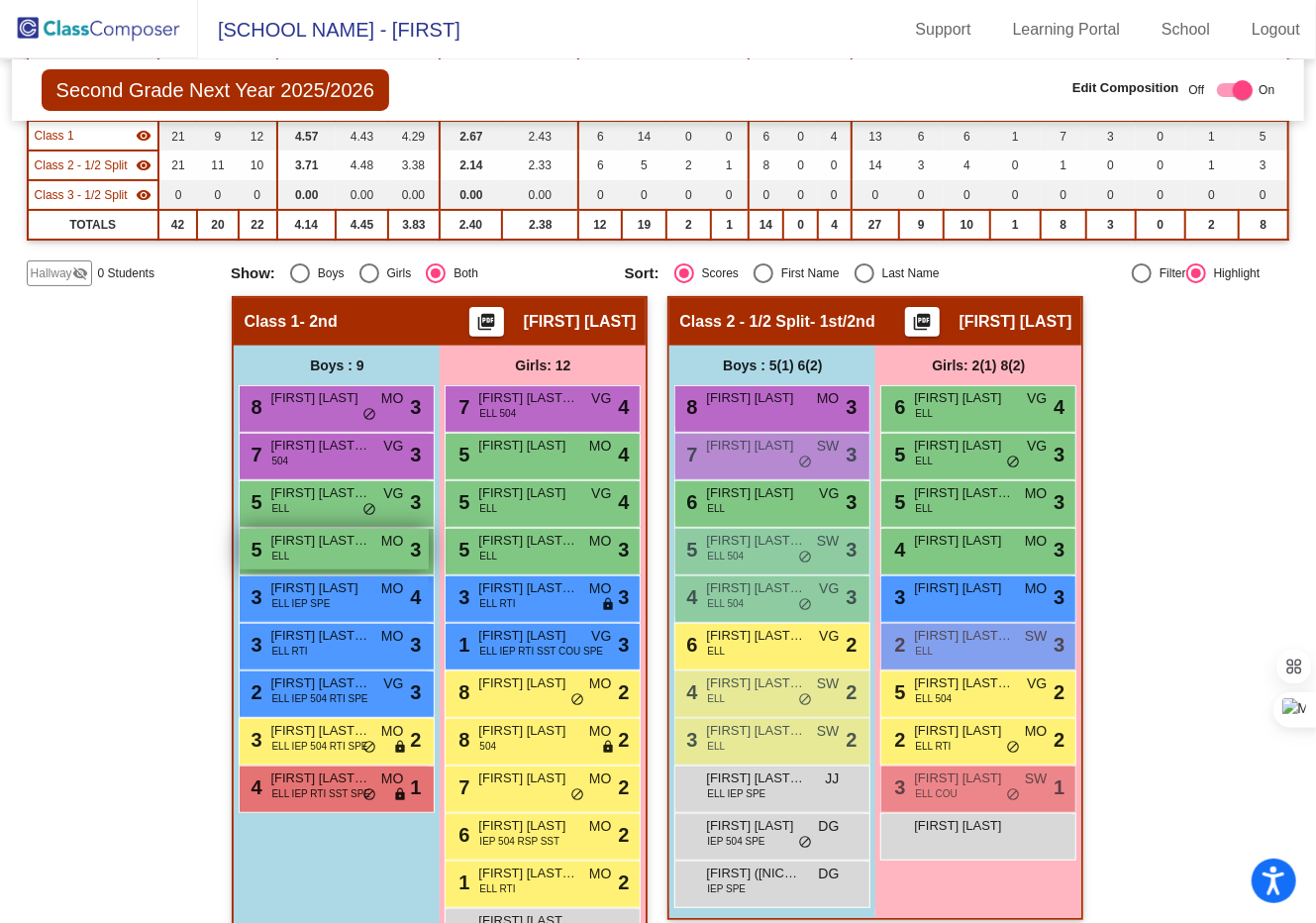 scroll, scrollTop: 240, scrollLeft: 0, axis: vertical 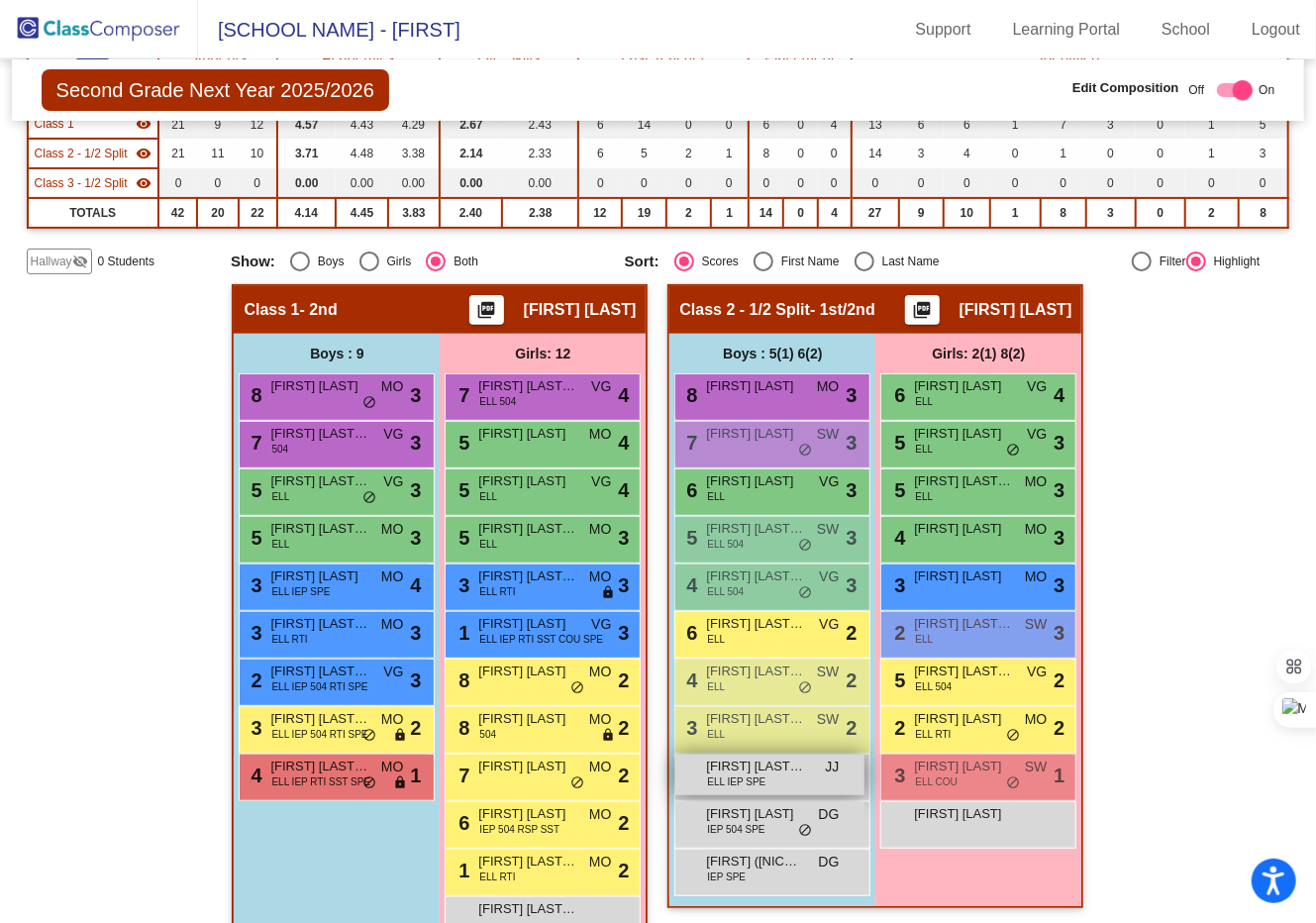 click on "Julian Ponce Campos ELL IEP SPE JJ lock do_not_disturb_alt" at bounding box center (769, 774) 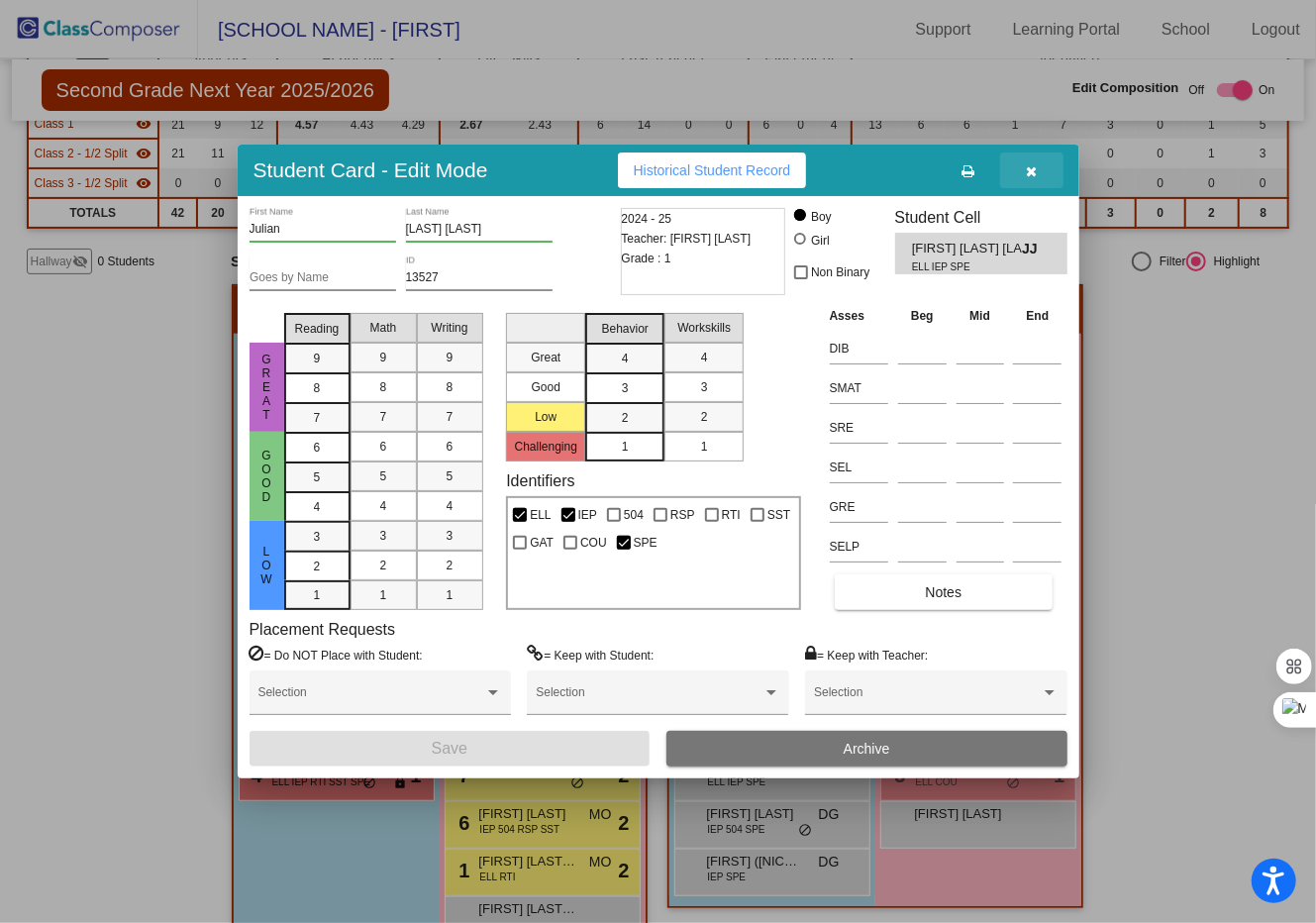 click at bounding box center (1031, 171) 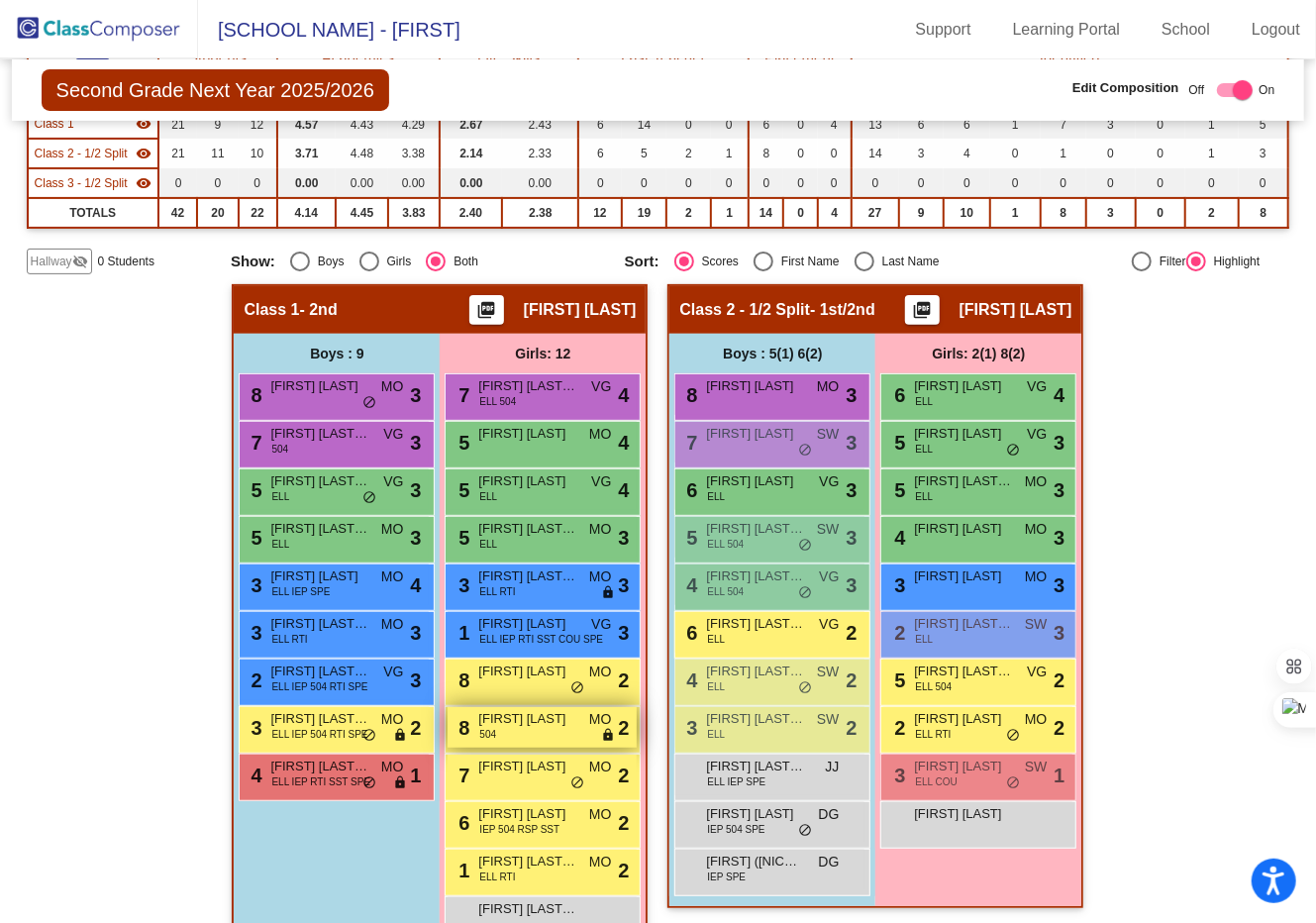 scroll, scrollTop: 338, scrollLeft: 0, axis: vertical 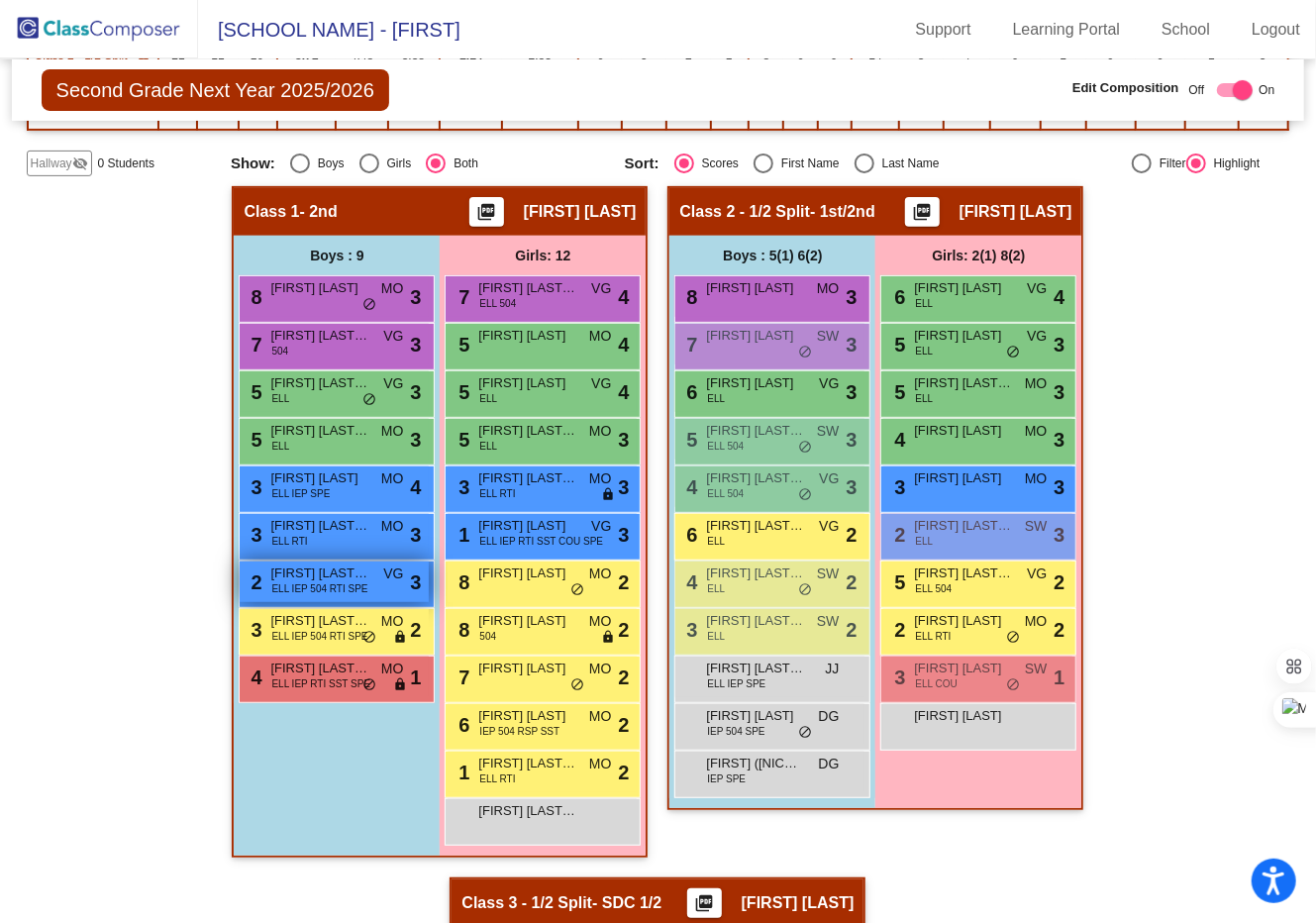 click on "Neymar Pos Gutierrez" at bounding box center [320, 573] 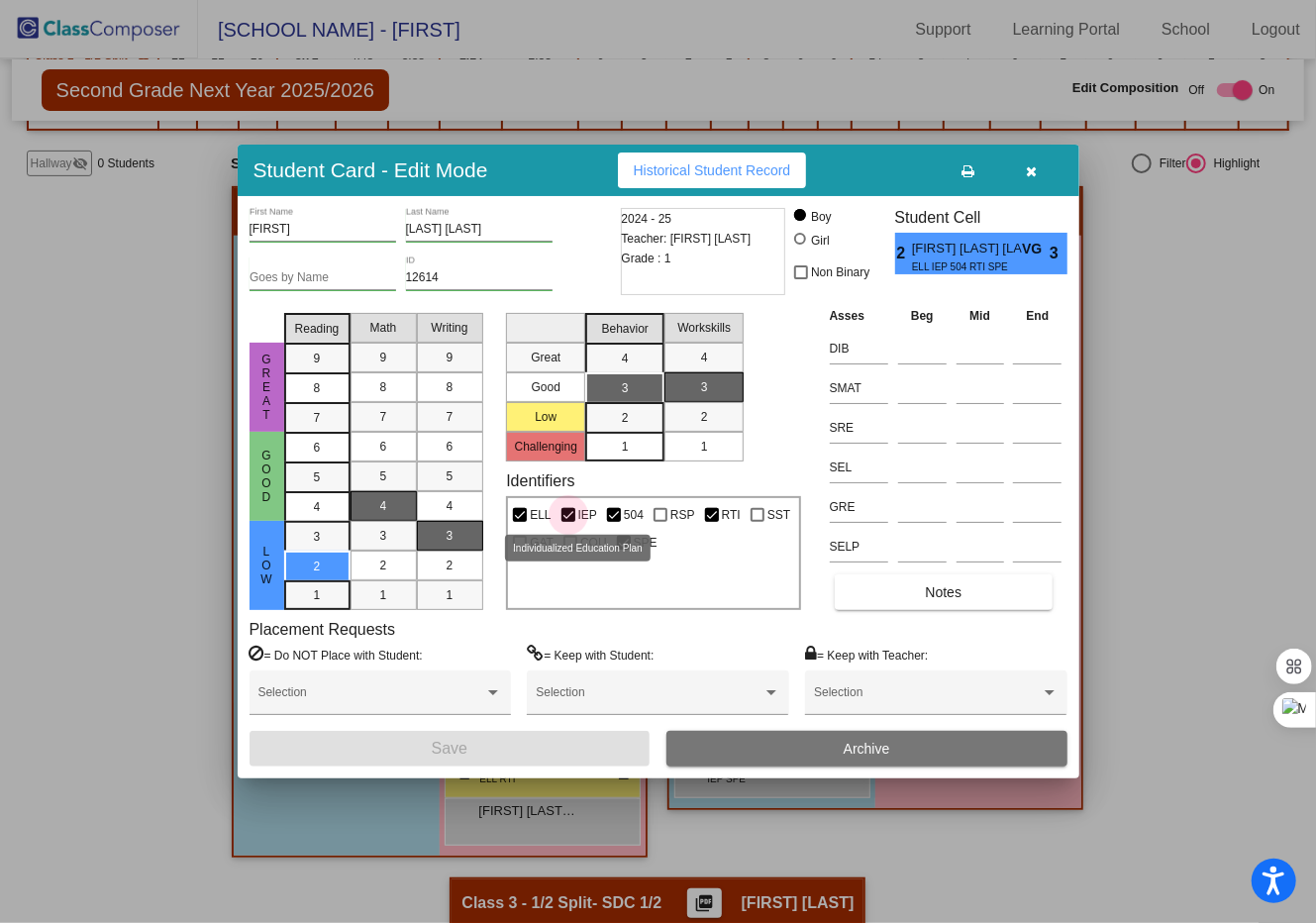click on "IEP" at bounding box center (587, 515) 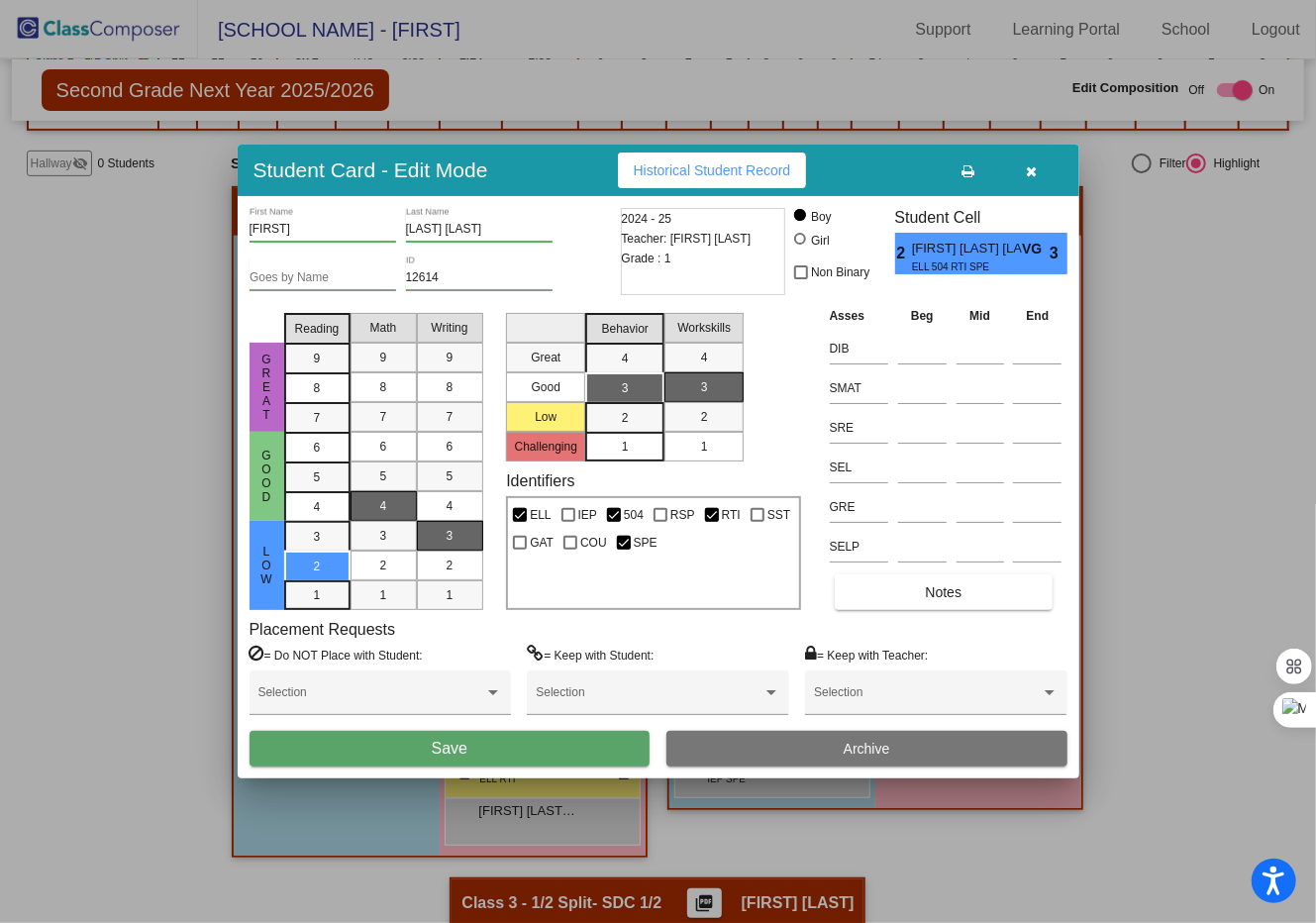 click on "IEP" at bounding box center [587, 515] 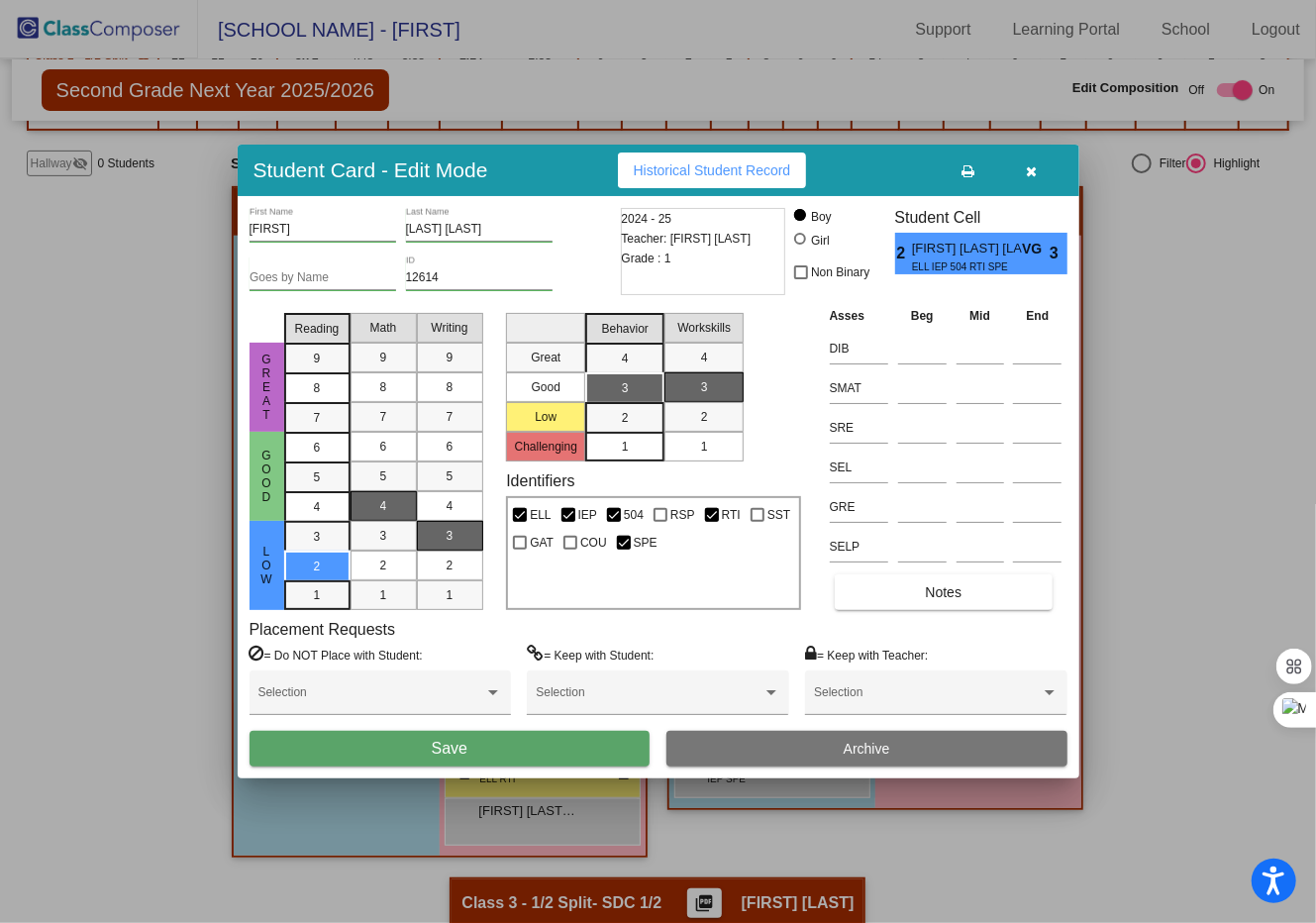 click at bounding box center [658, 462] 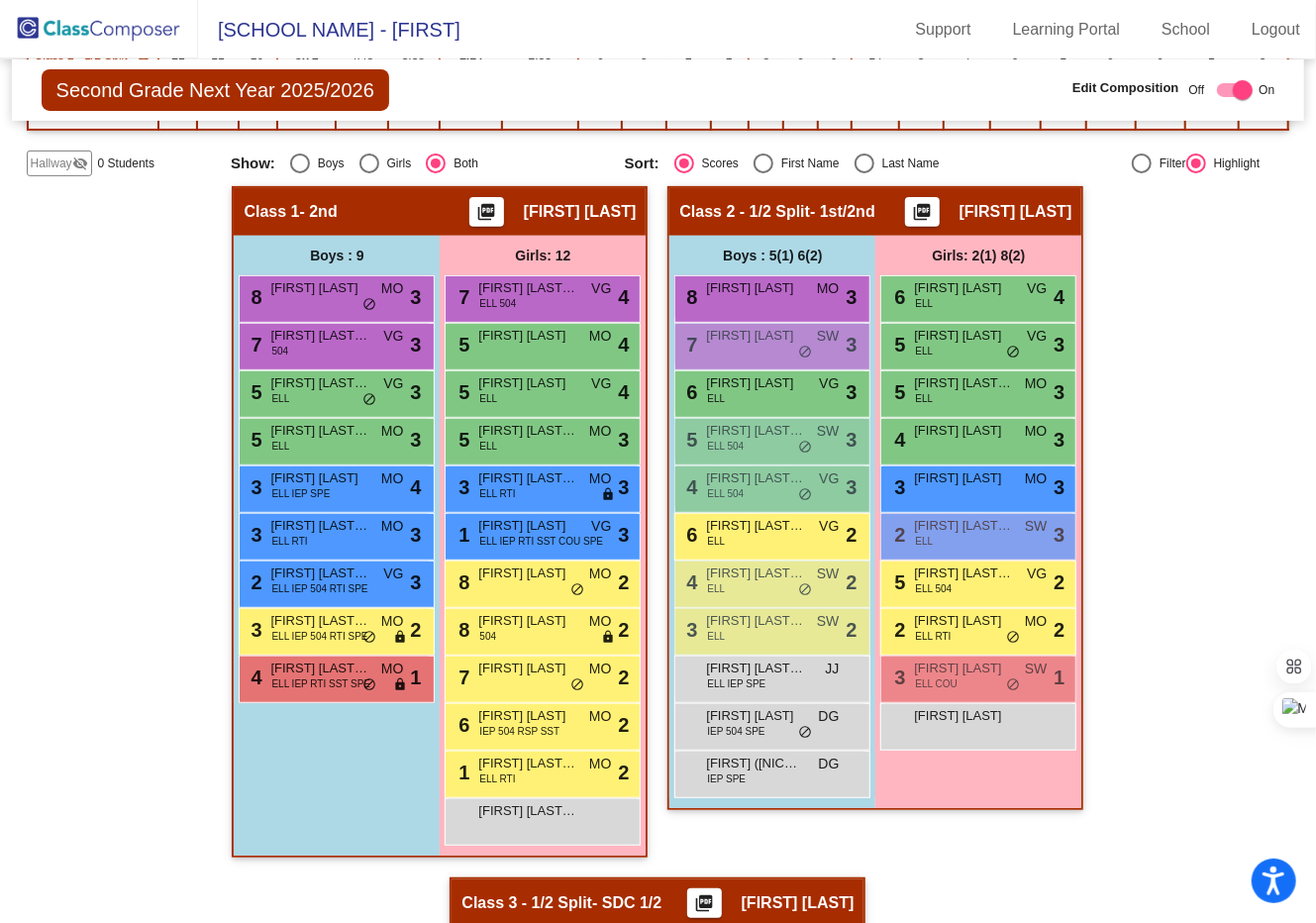 click 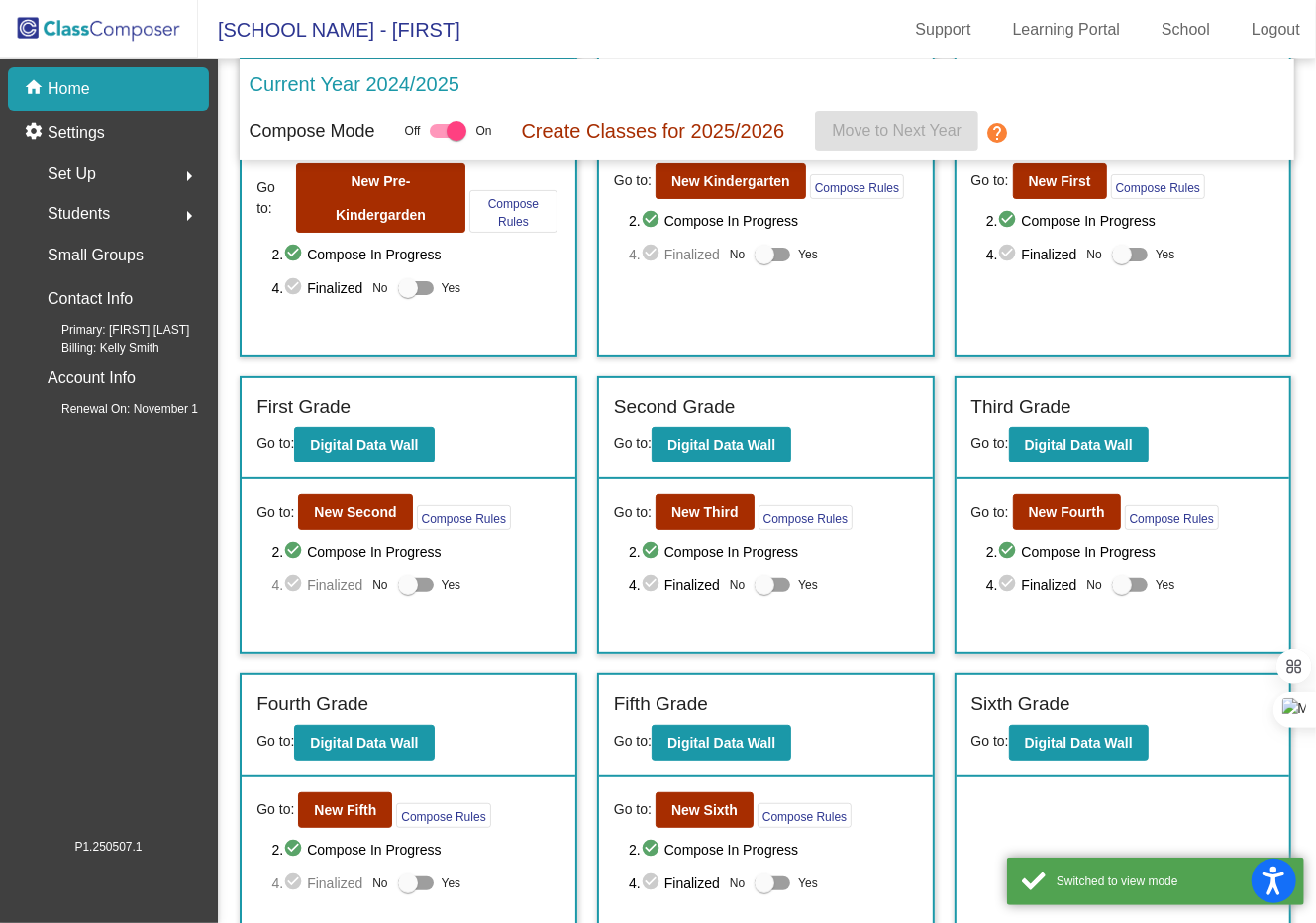 scroll, scrollTop: 128, scrollLeft: 0, axis: vertical 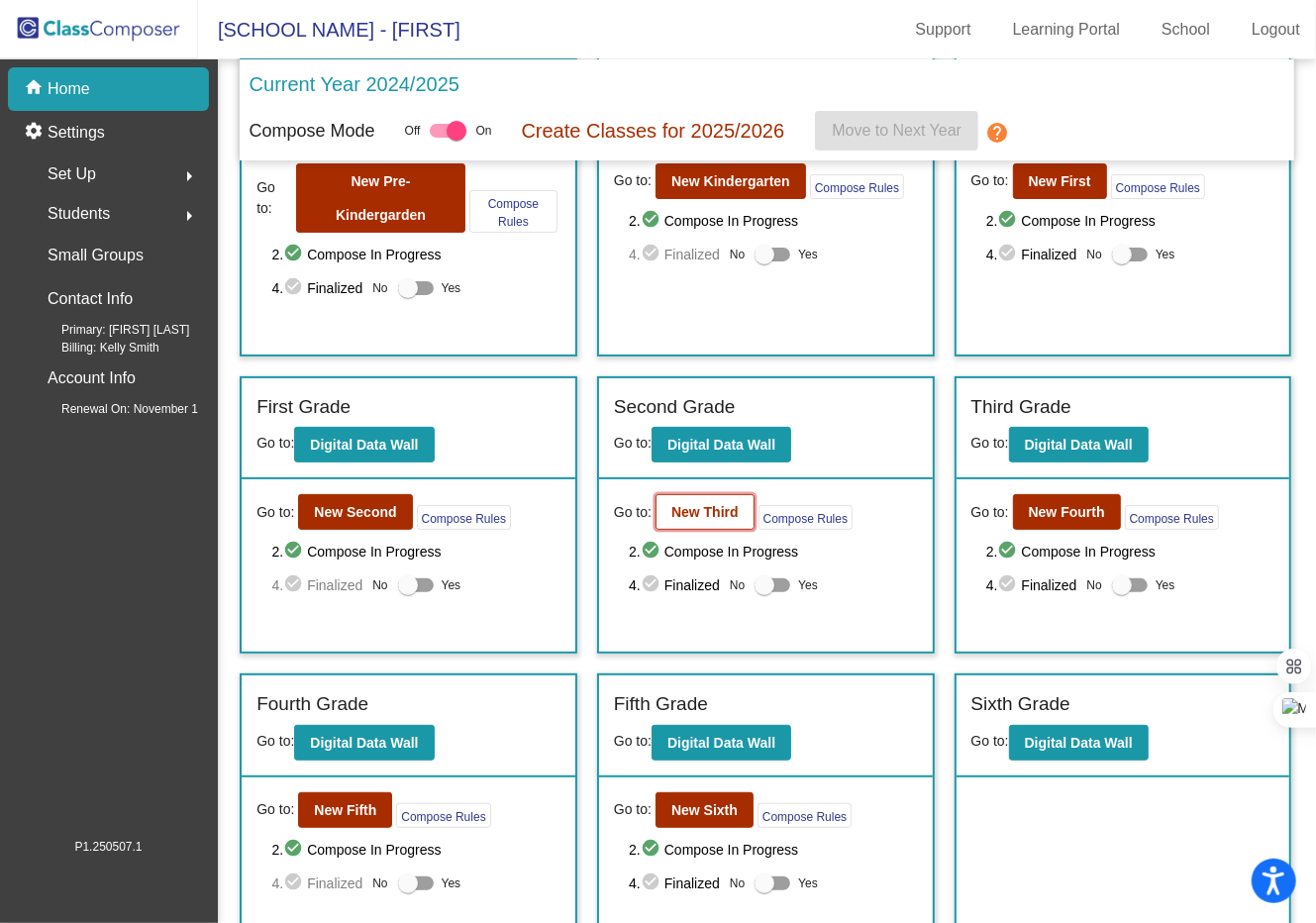 click on "New Third" 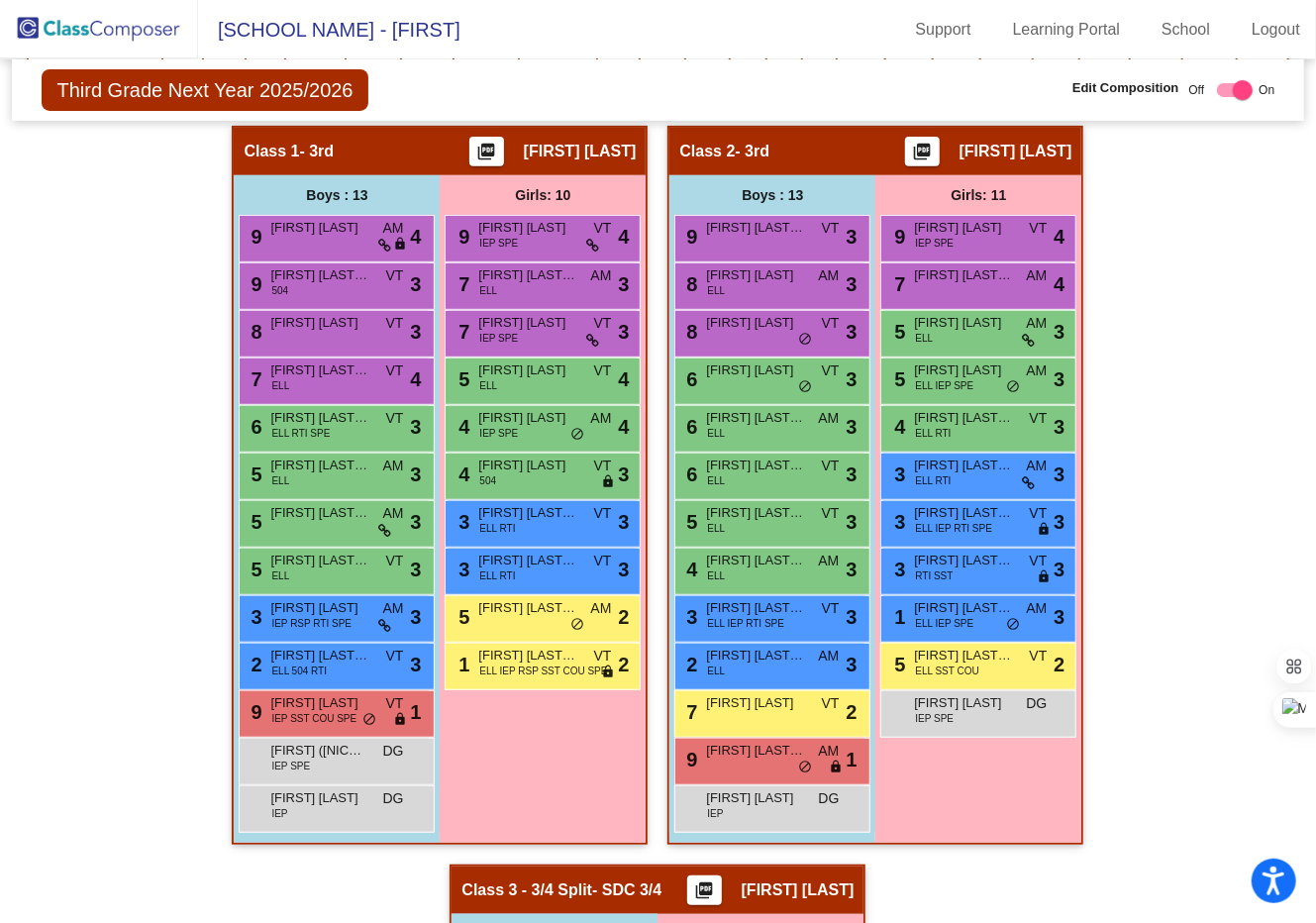 scroll, scrollTop: 397, scrollLeft: 0, axis: vertical 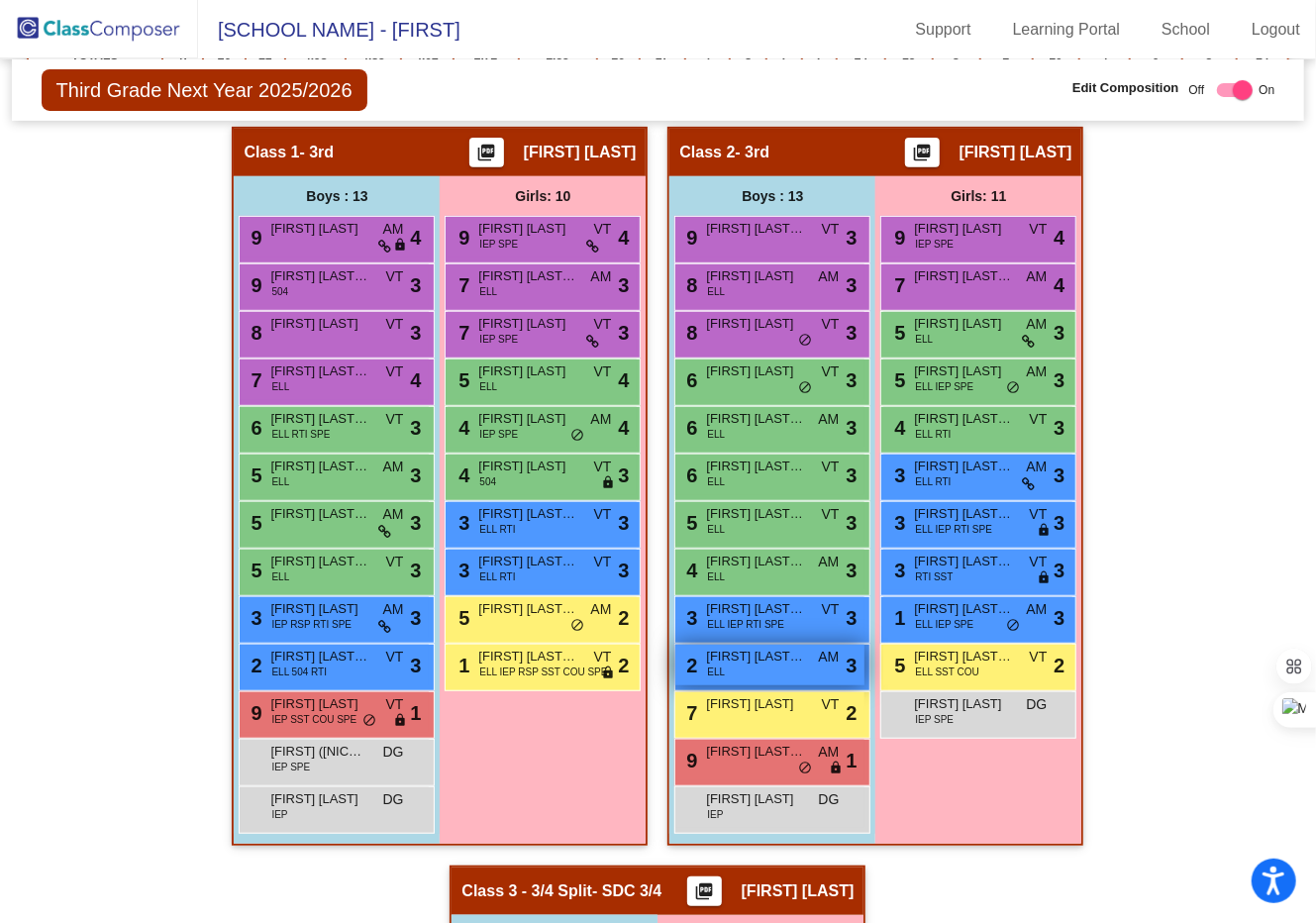 click on "2 Alan Ramos Mendoza ELL AM lock do_not_disturb_alt 3" at bounding box center [769, 665] 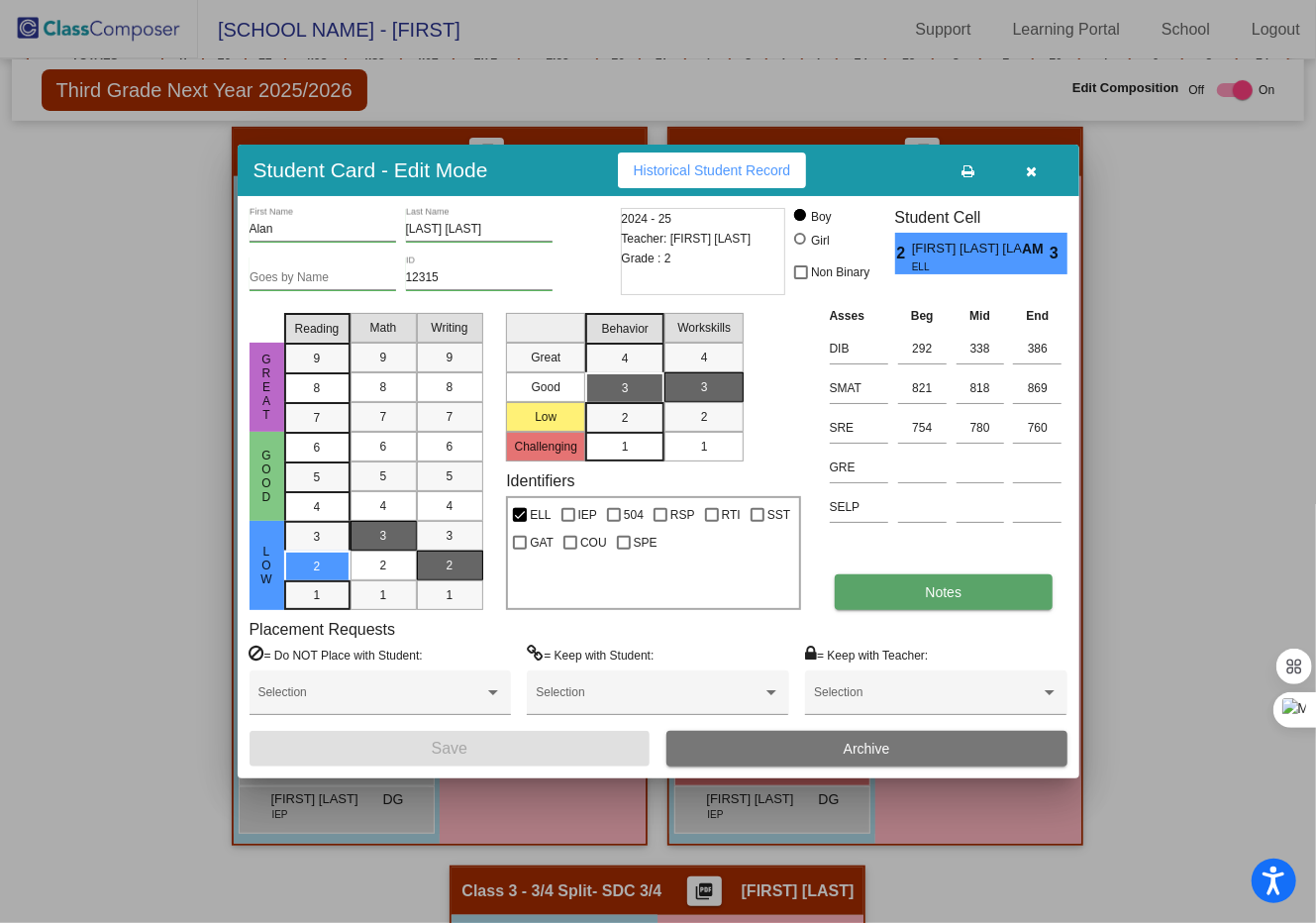 click on "Notes" at bounding box center (944, 592) 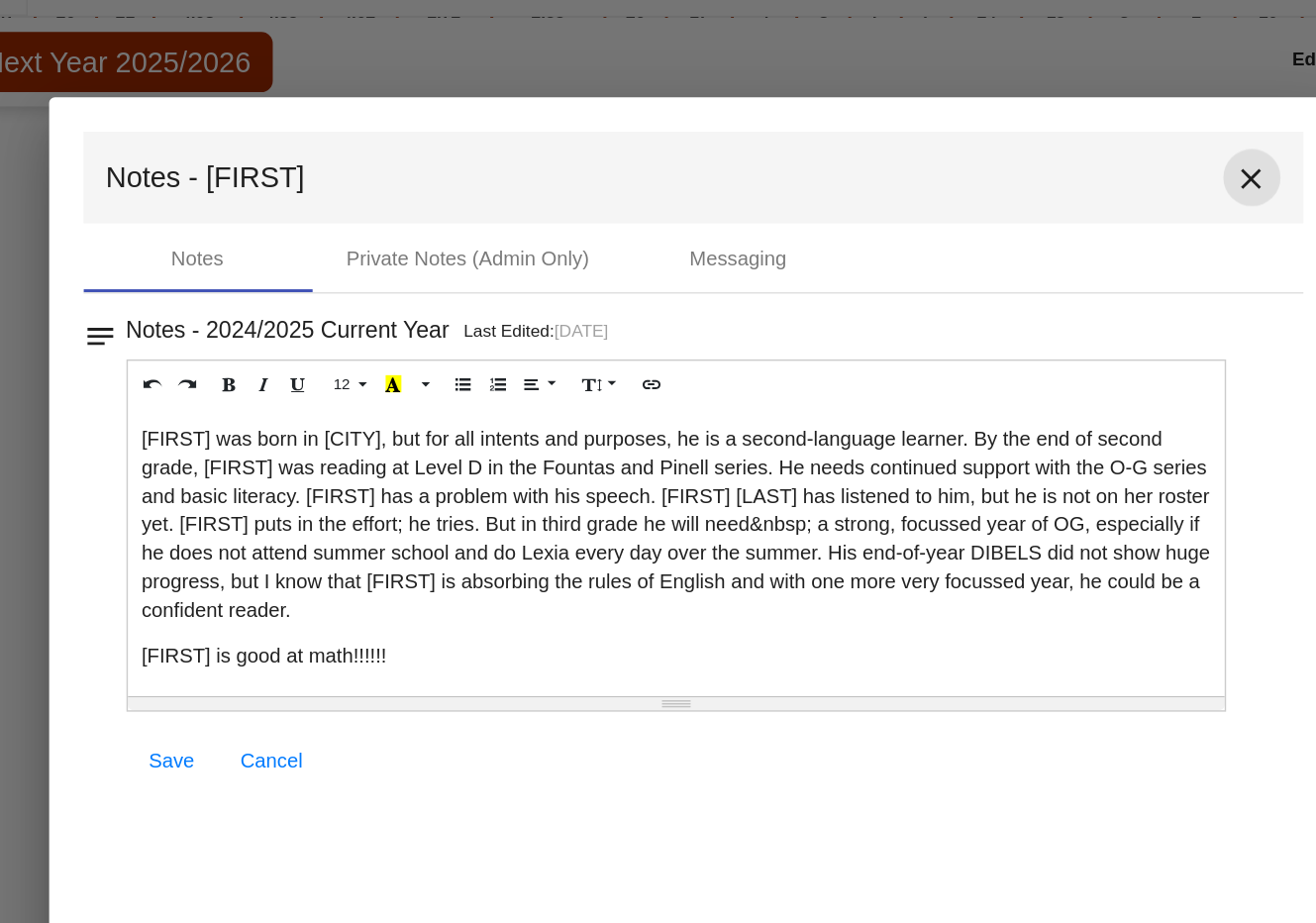 click on "close" at bounding box center (1045, 171) 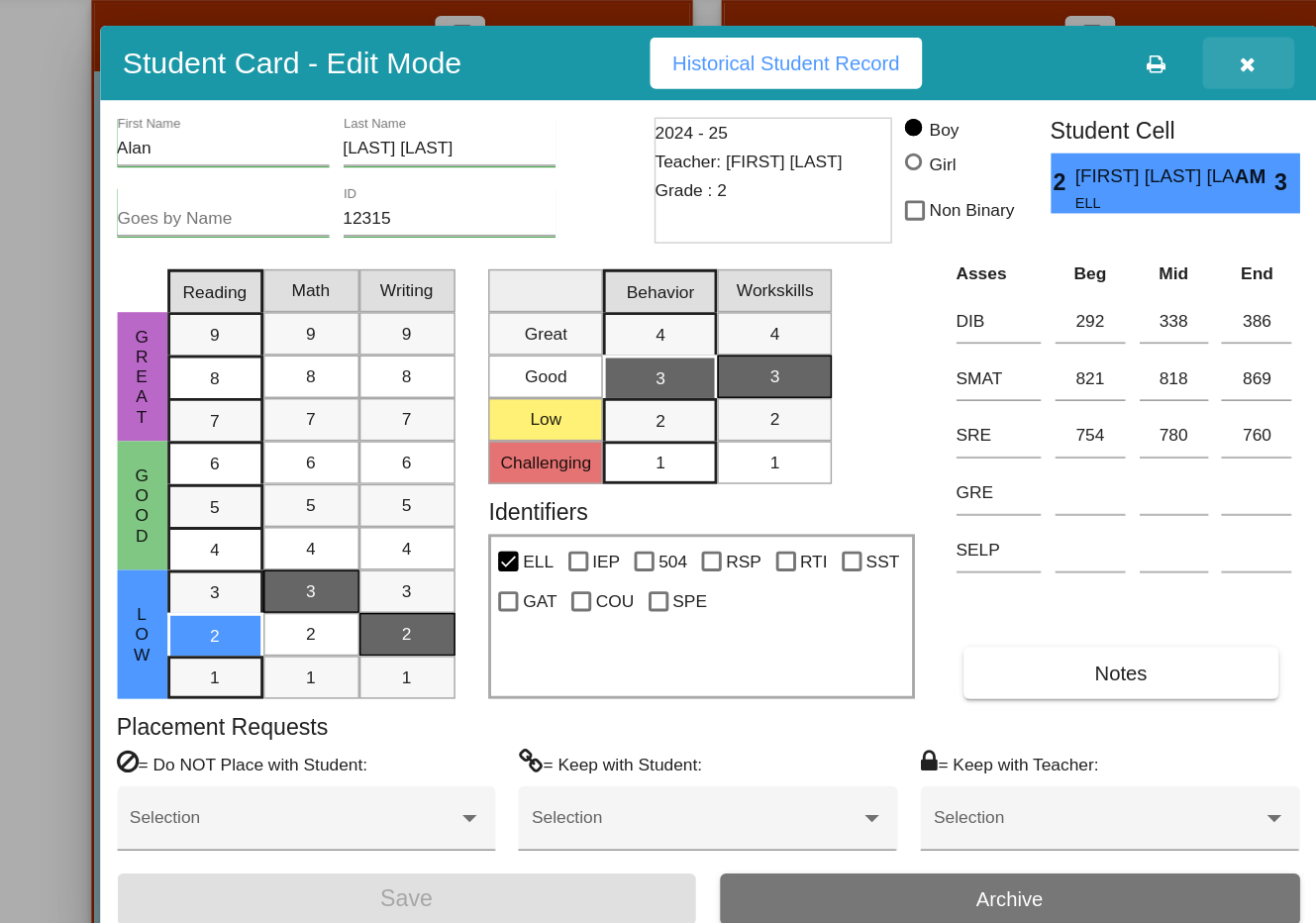 click at bounding box center (1031, 171) 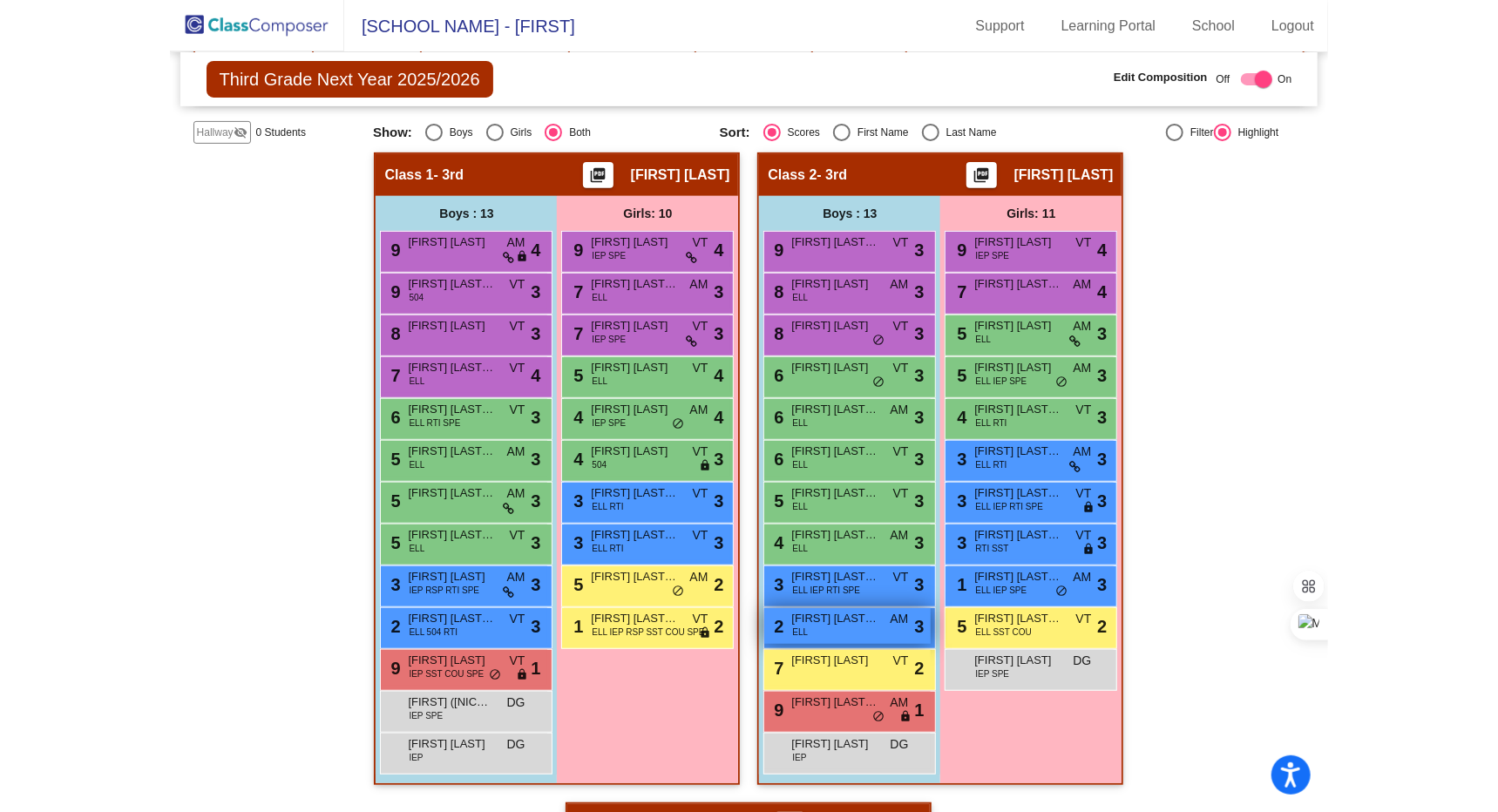 scroll, scrollTop: 299, scrollLeft: 0, axis: vertical 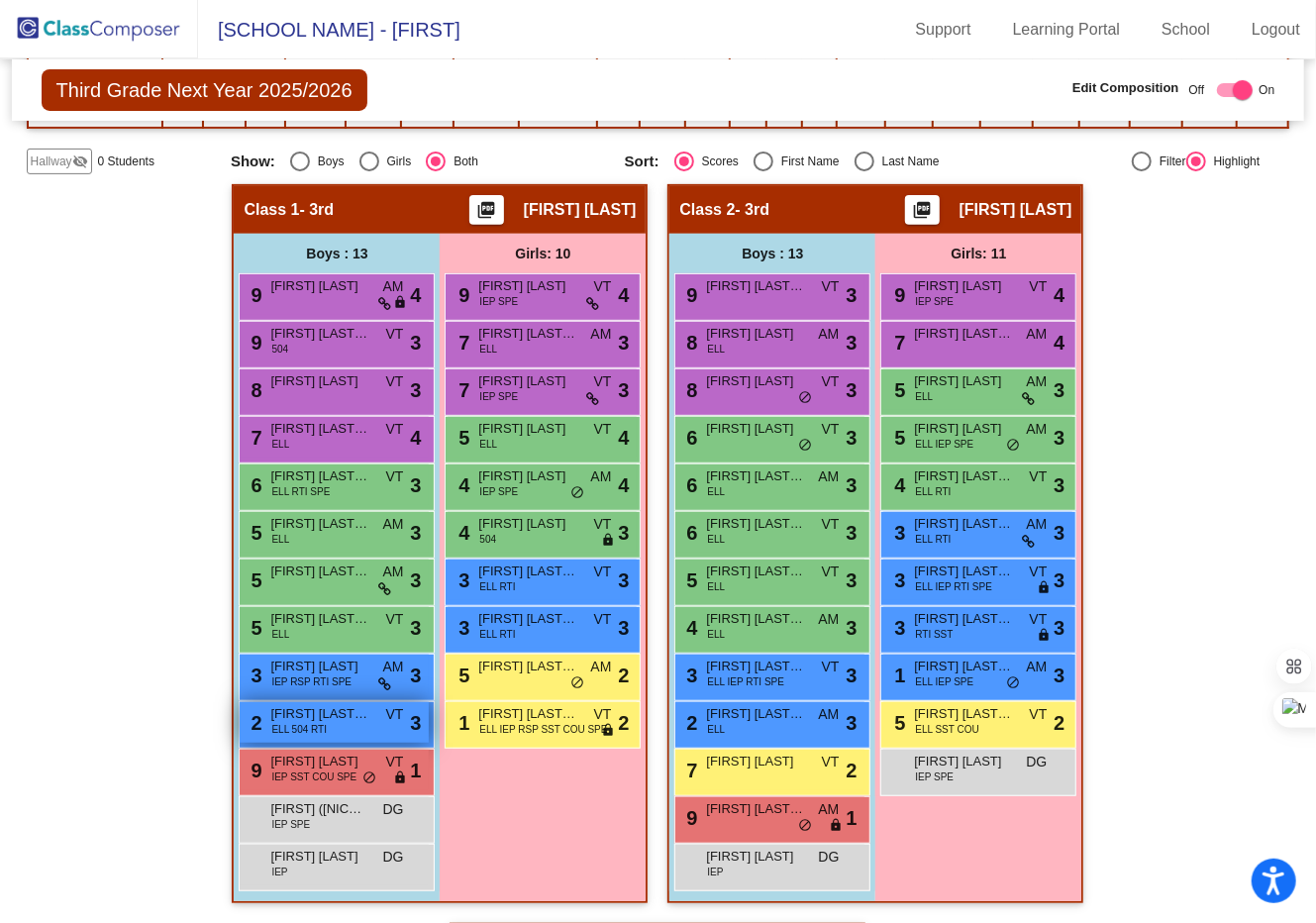 click on "ELL 504 RTI" at bounding box center [299, 729] 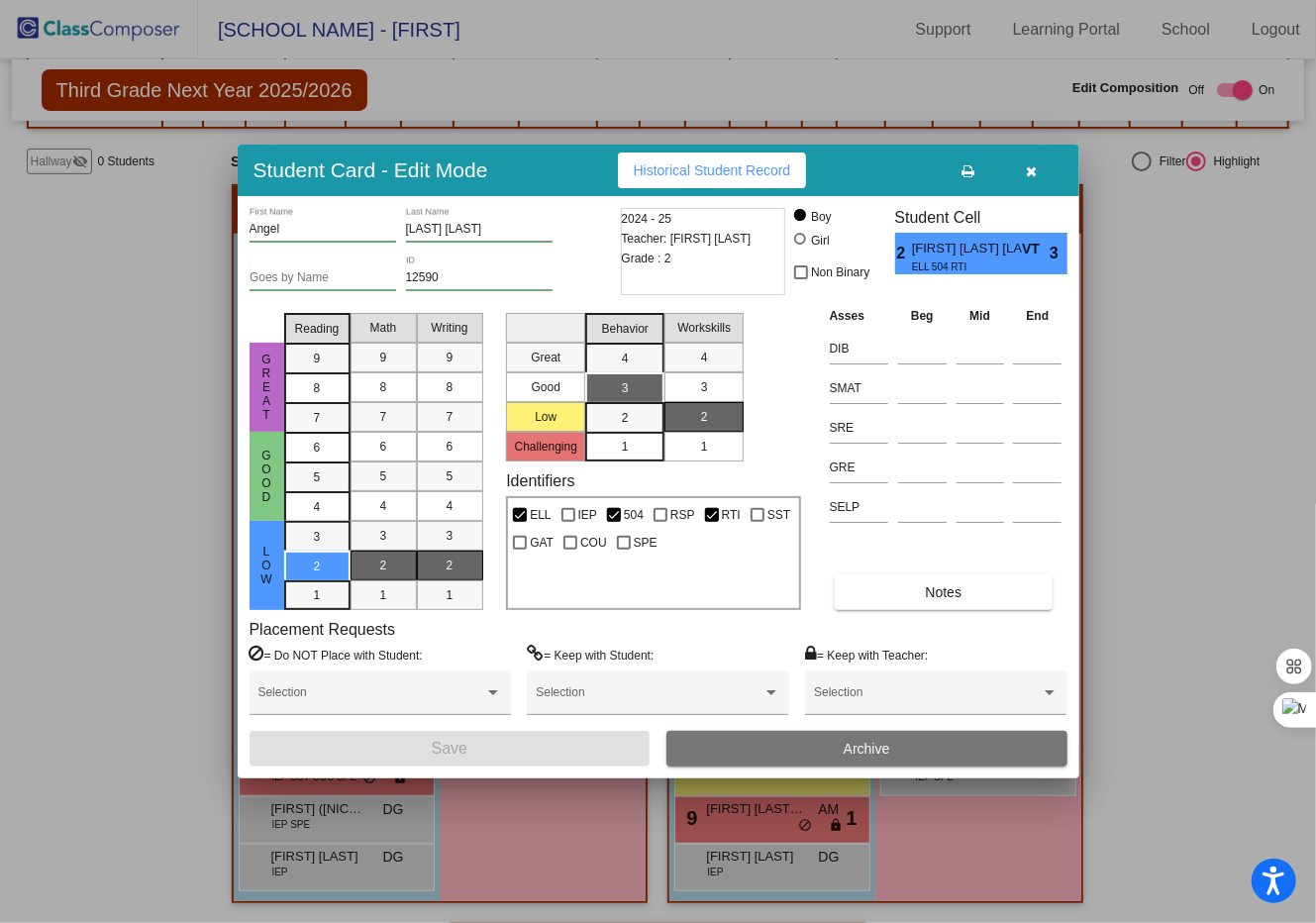 click at bounding box center (1031, 171) 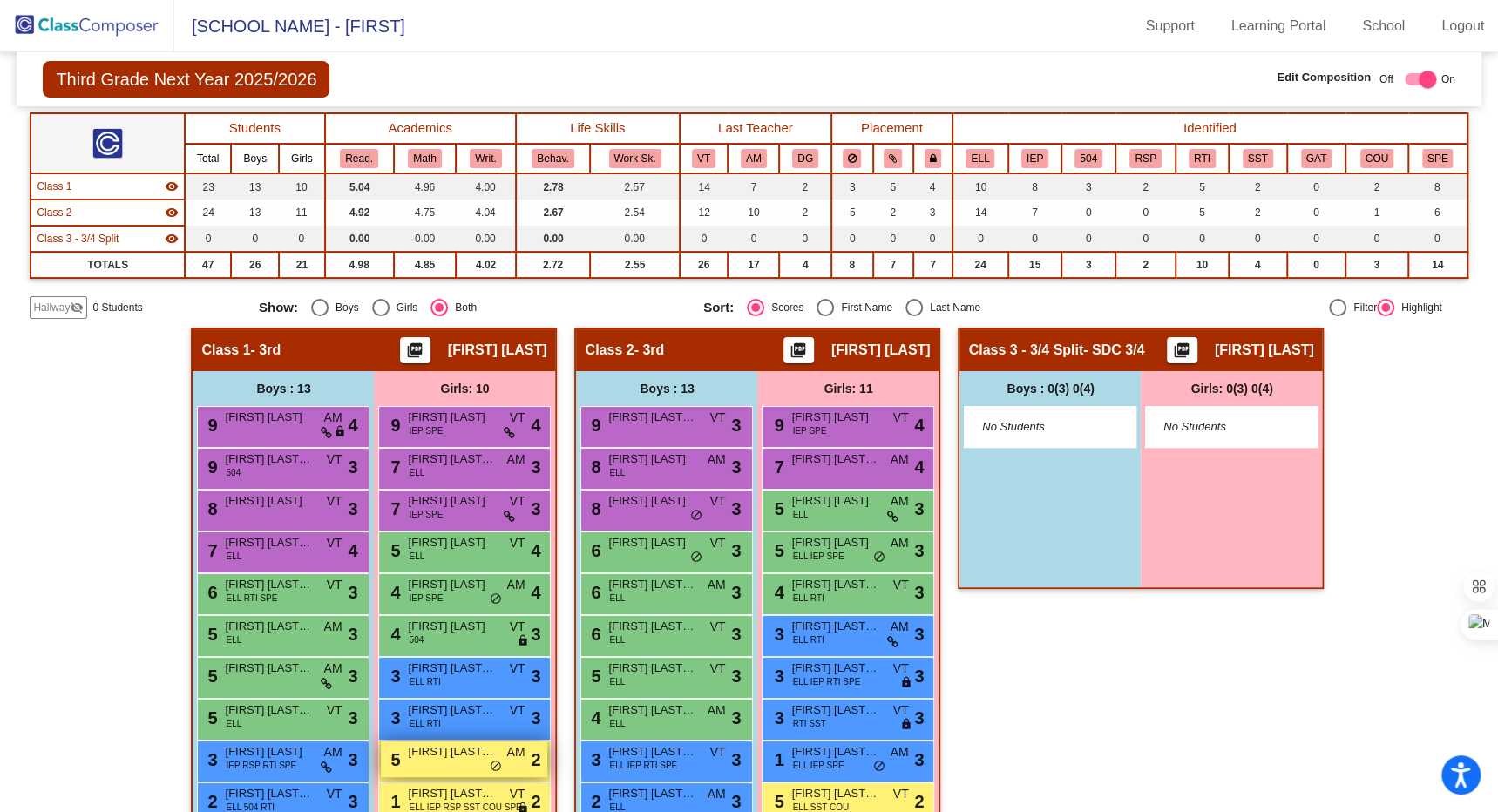 scroll, scrollTop: 0, scrollLeft: 0, axis: both 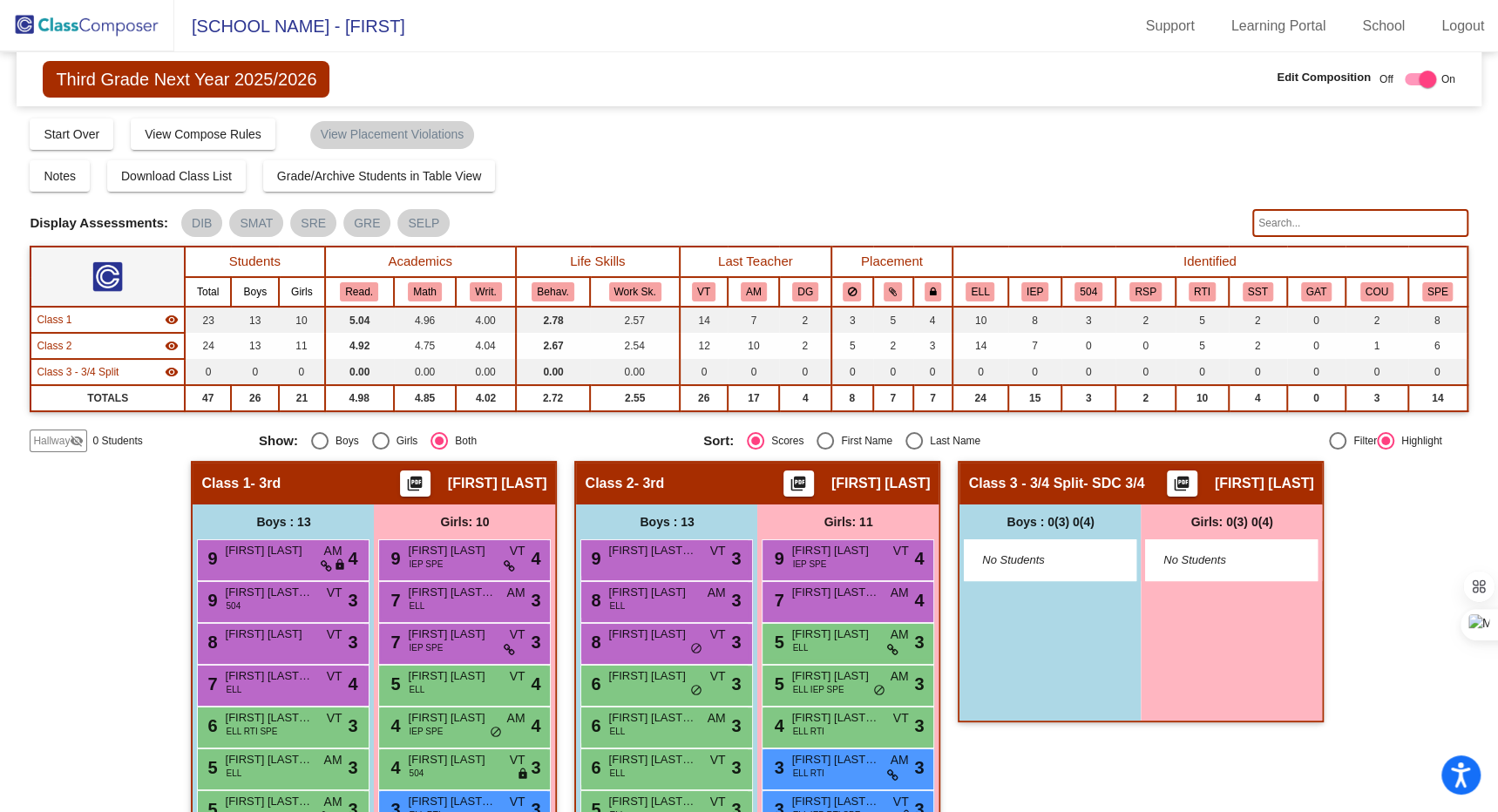 click 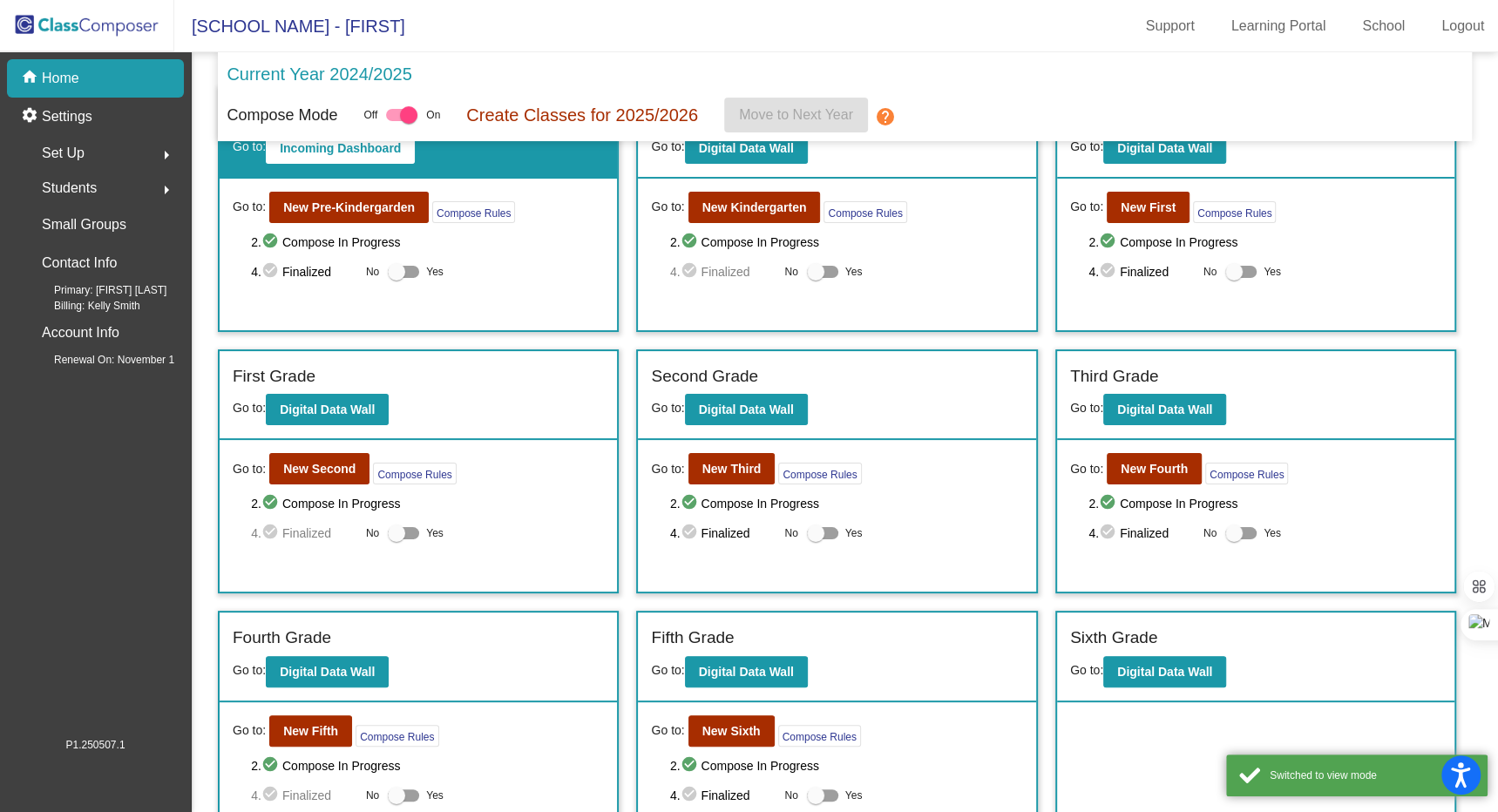 scroll, scrollTop: 105, scrollLeft: 0, axis: vertical 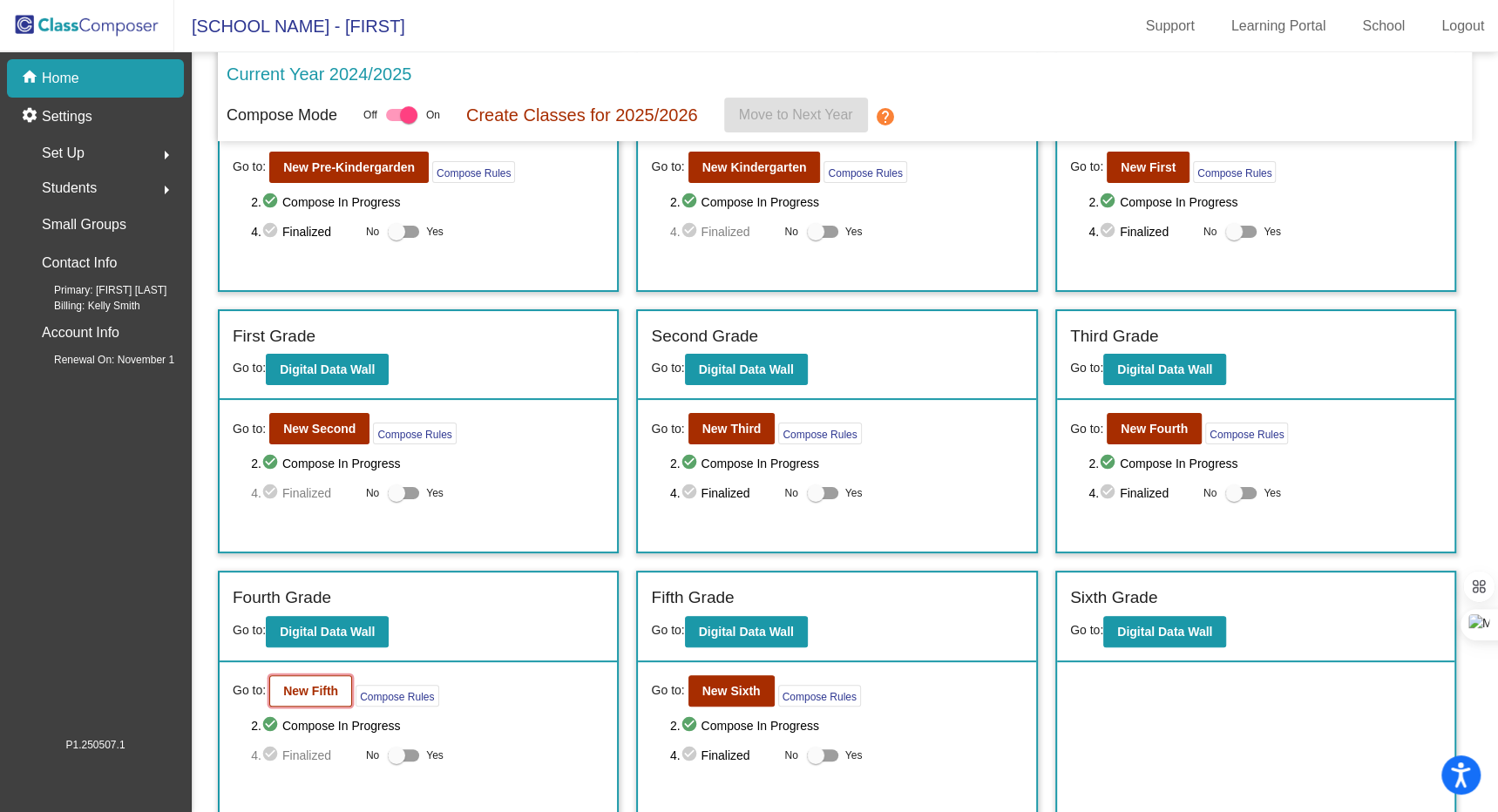 click on "New Fifth" 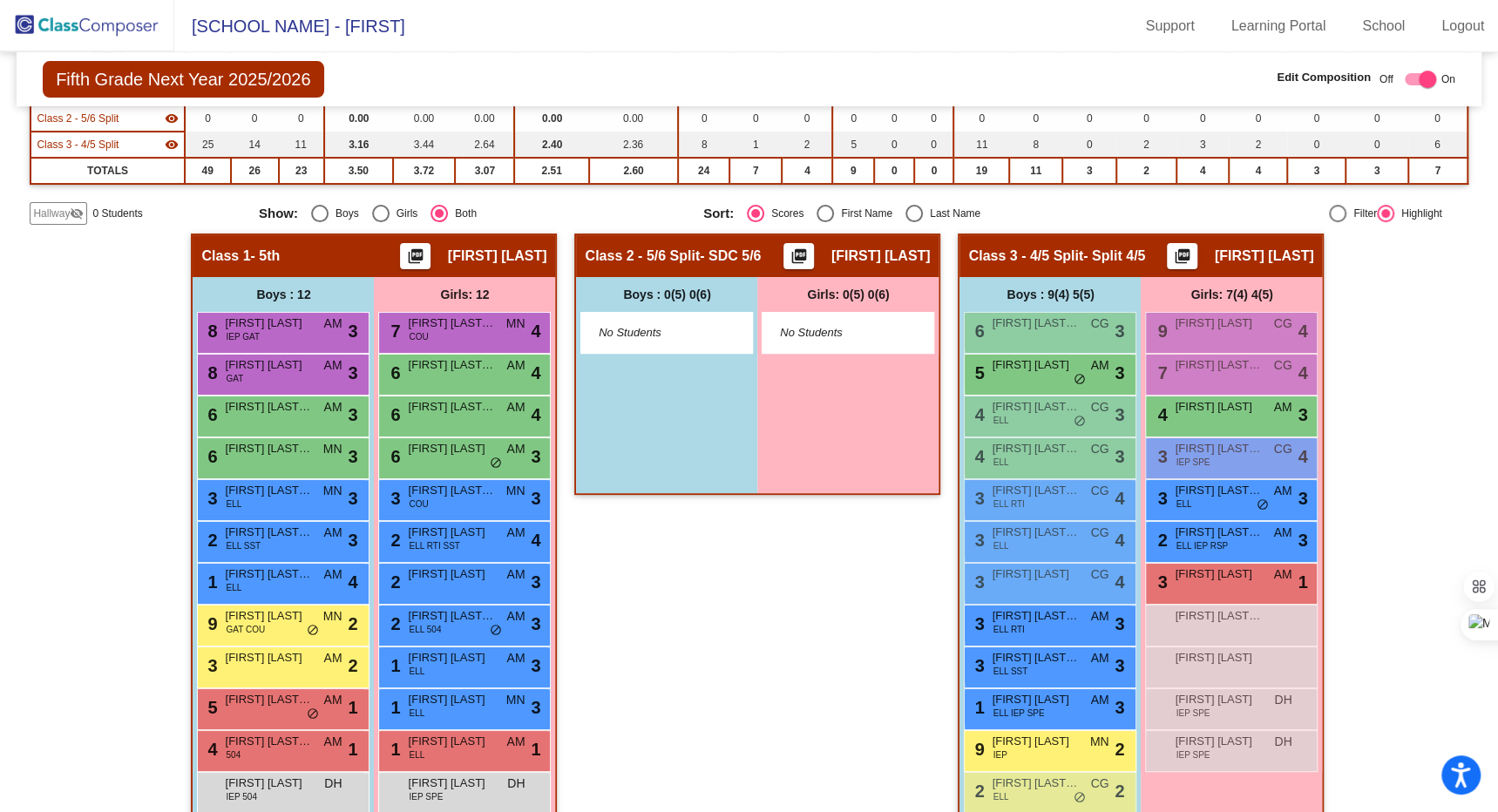 scroll, scrollTop: 339, scrollLeft: 0, axis: vertical 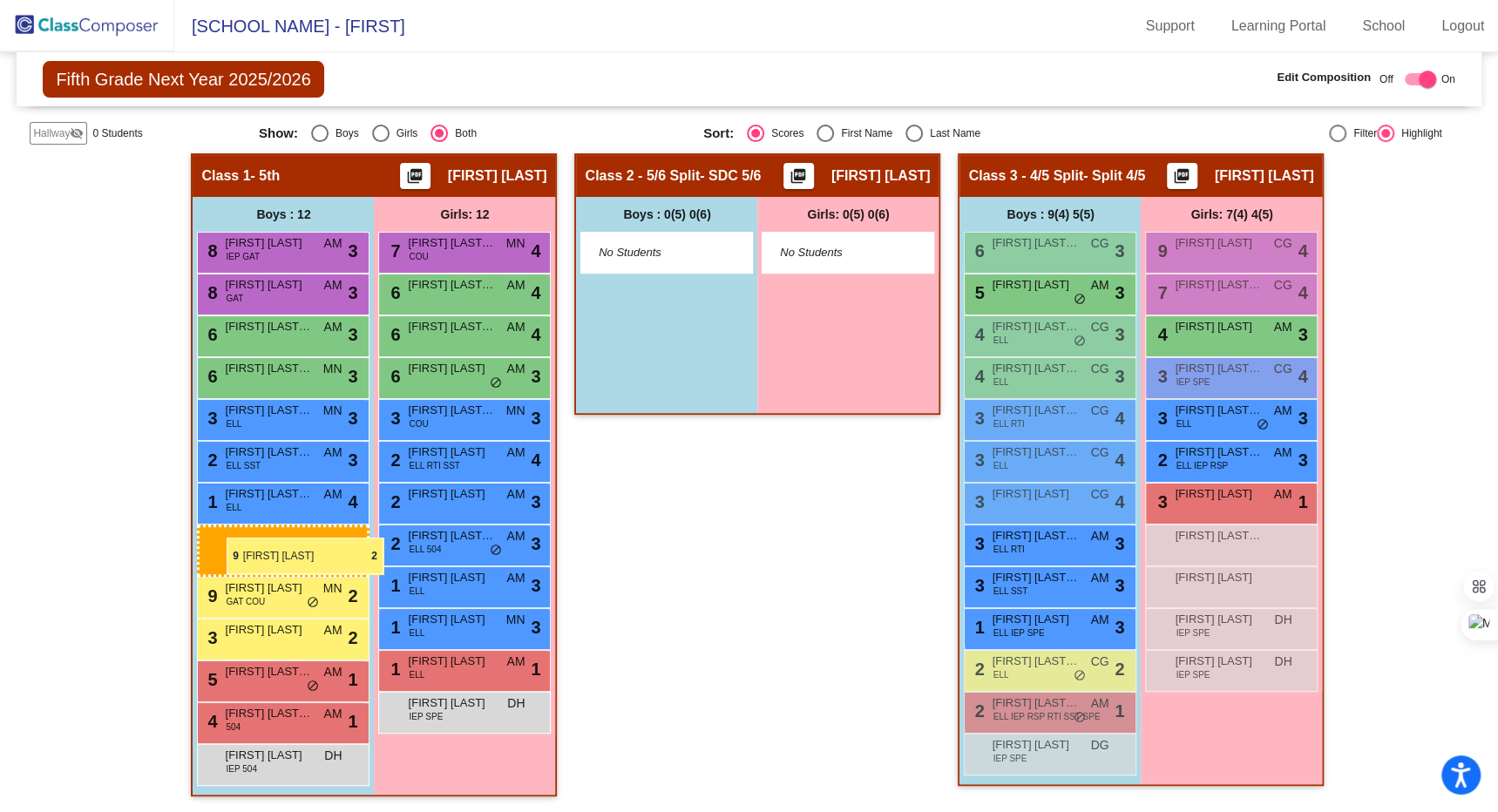 drag, startPoint x: 1052, startPoint y: 626, endPoint x: 227, endPoint y: 538, distance: 829.6801 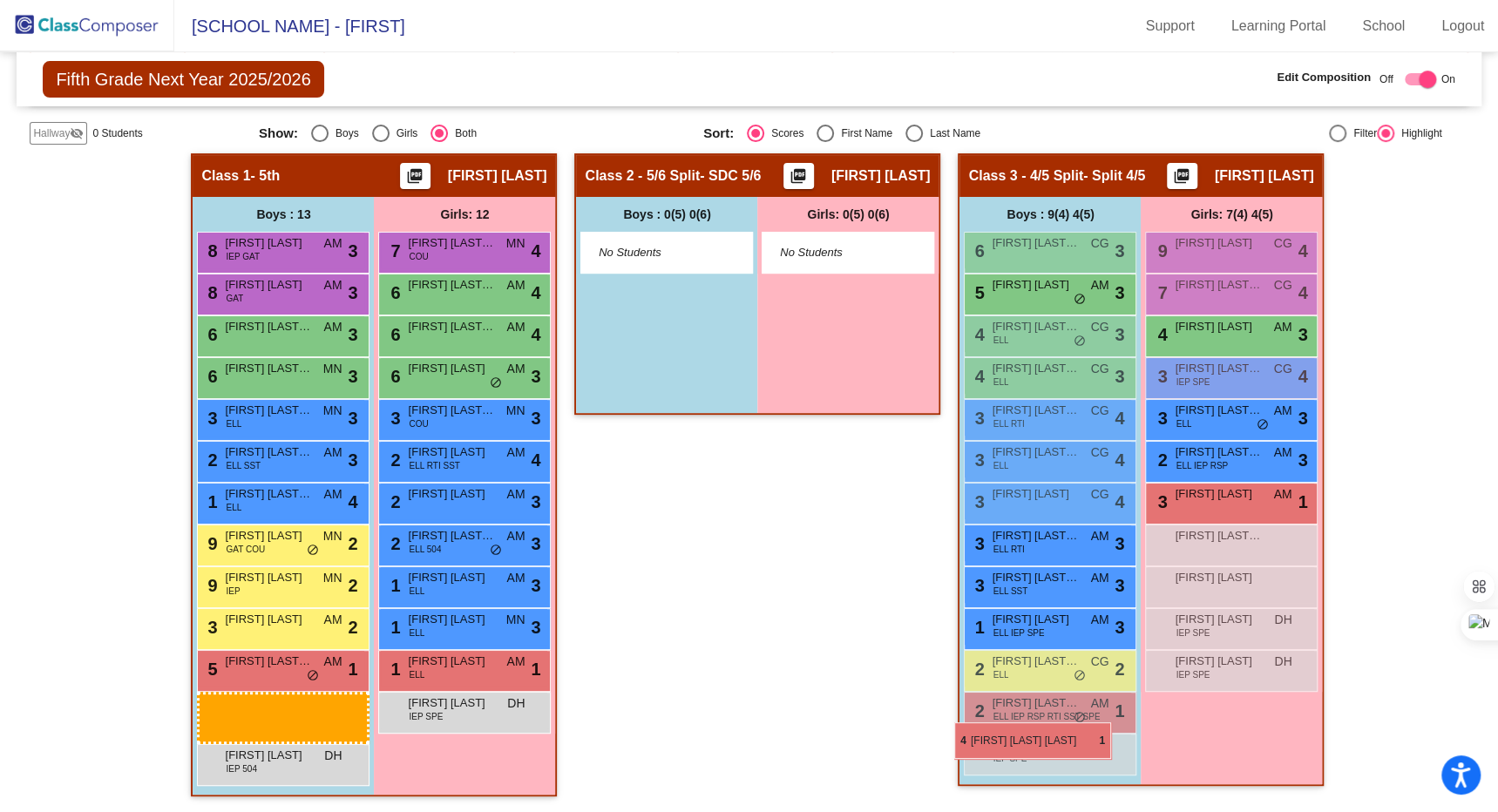 scroll, scrollTop: 339, scrollLeft: 0, axis: vertical 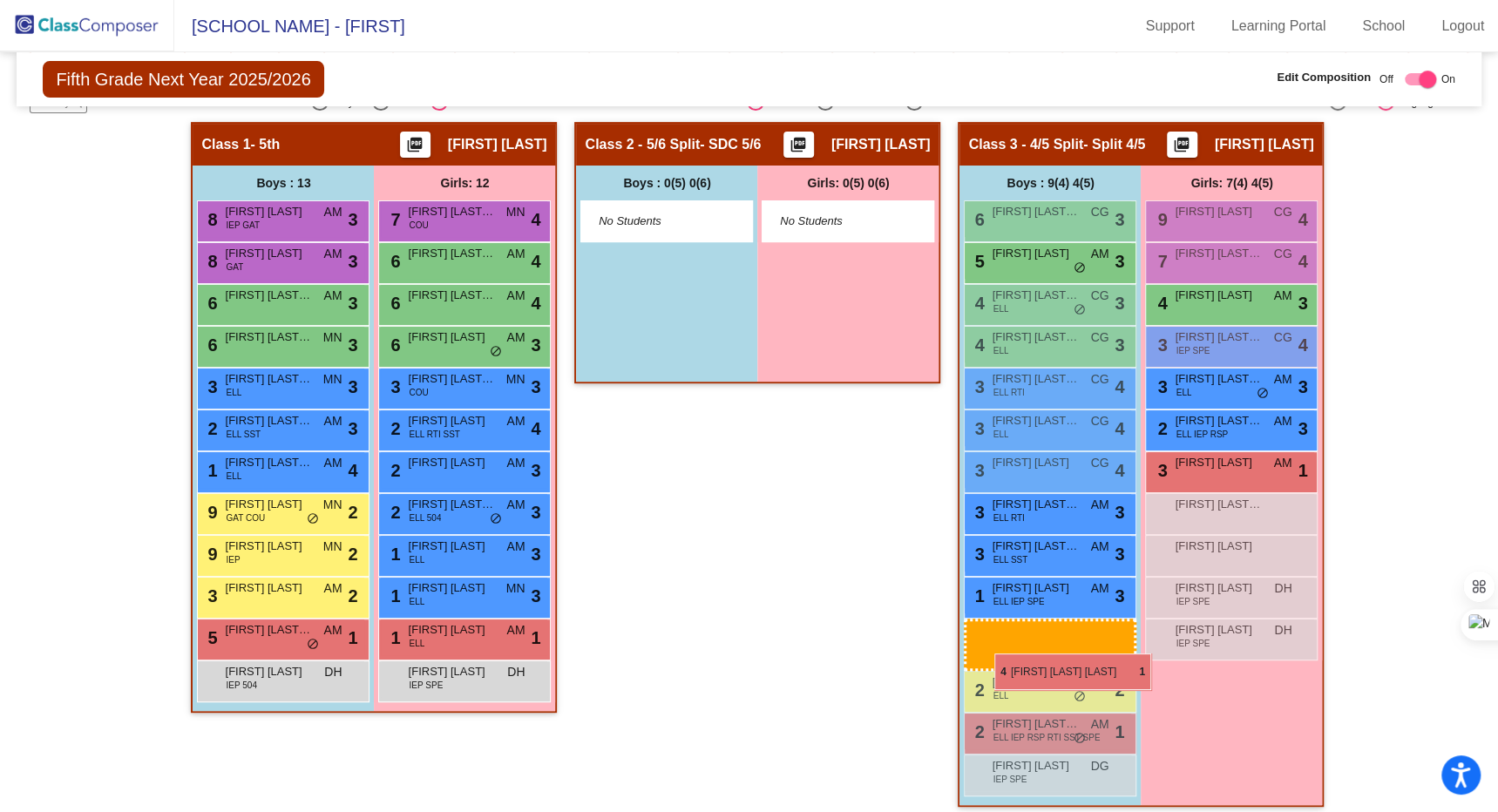 drag, startPoint x: 262, startPoint y: 714, endPoint x: 994, endPoint y: 653, distance: 734.5373 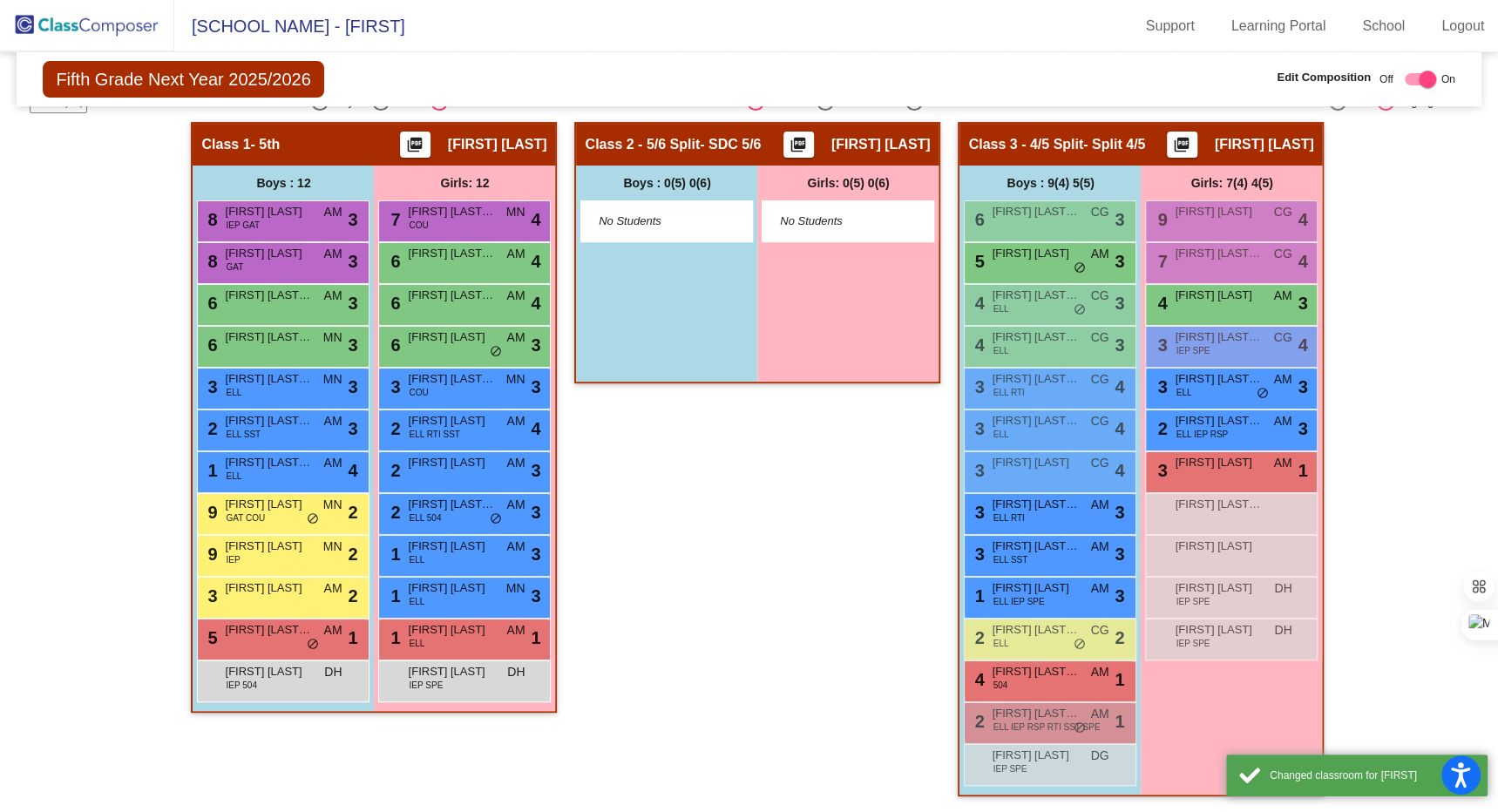 click on "Class 2 - 5/6 Split   - SDC 5/6  picture_as_pdf [FIRST] [LAST]  Add Student  First Name Last Name Student Id  (Recommended)   Boy   Girl   Non Binary Grade    5   6 Add Close  Boys : 0(5) 0(6)     No Students   Girls: 0(5) 0(6)    No Students" 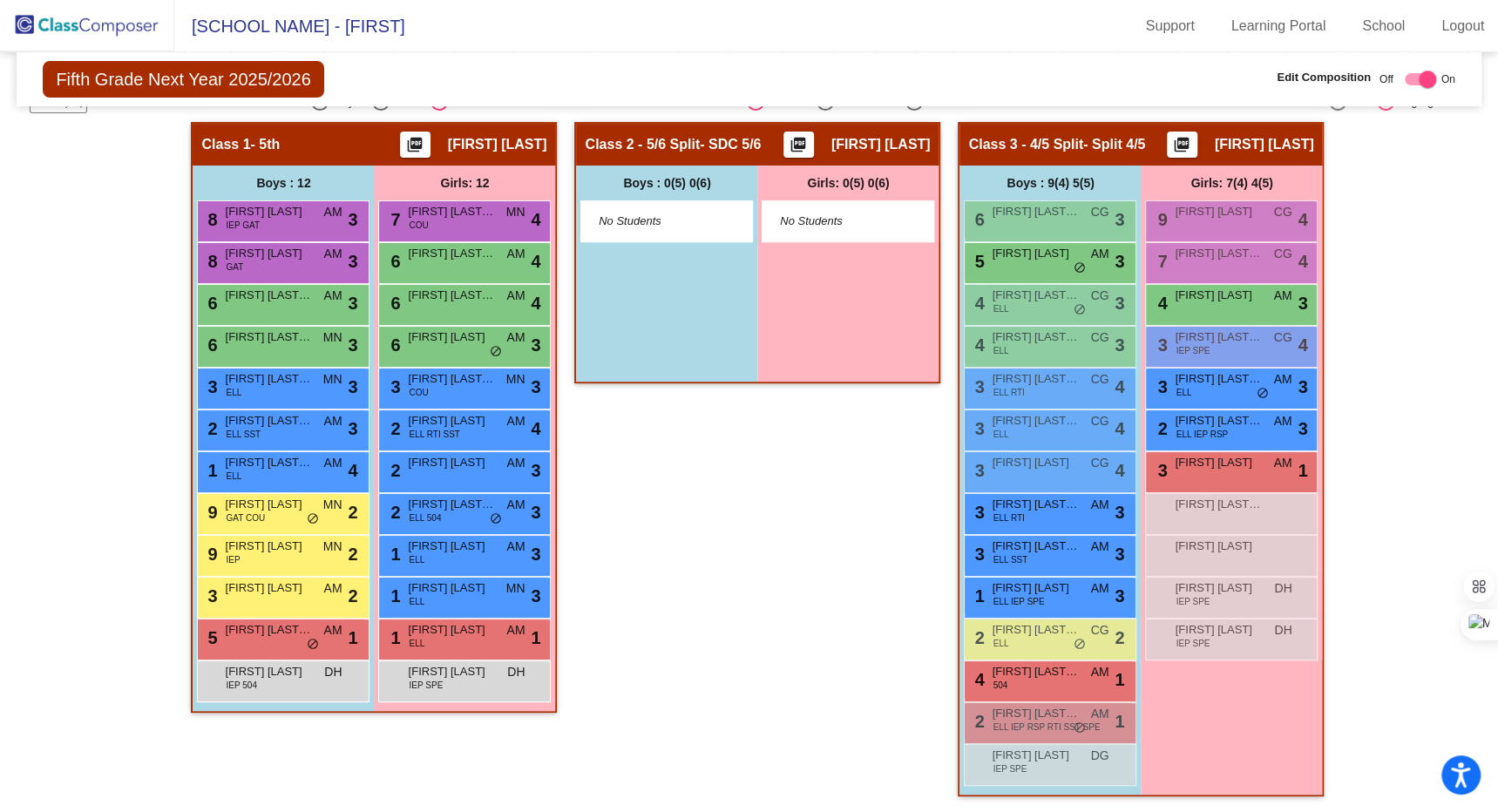 scroll, scrollTop: 0, scrollLeft: 0, axis: both 